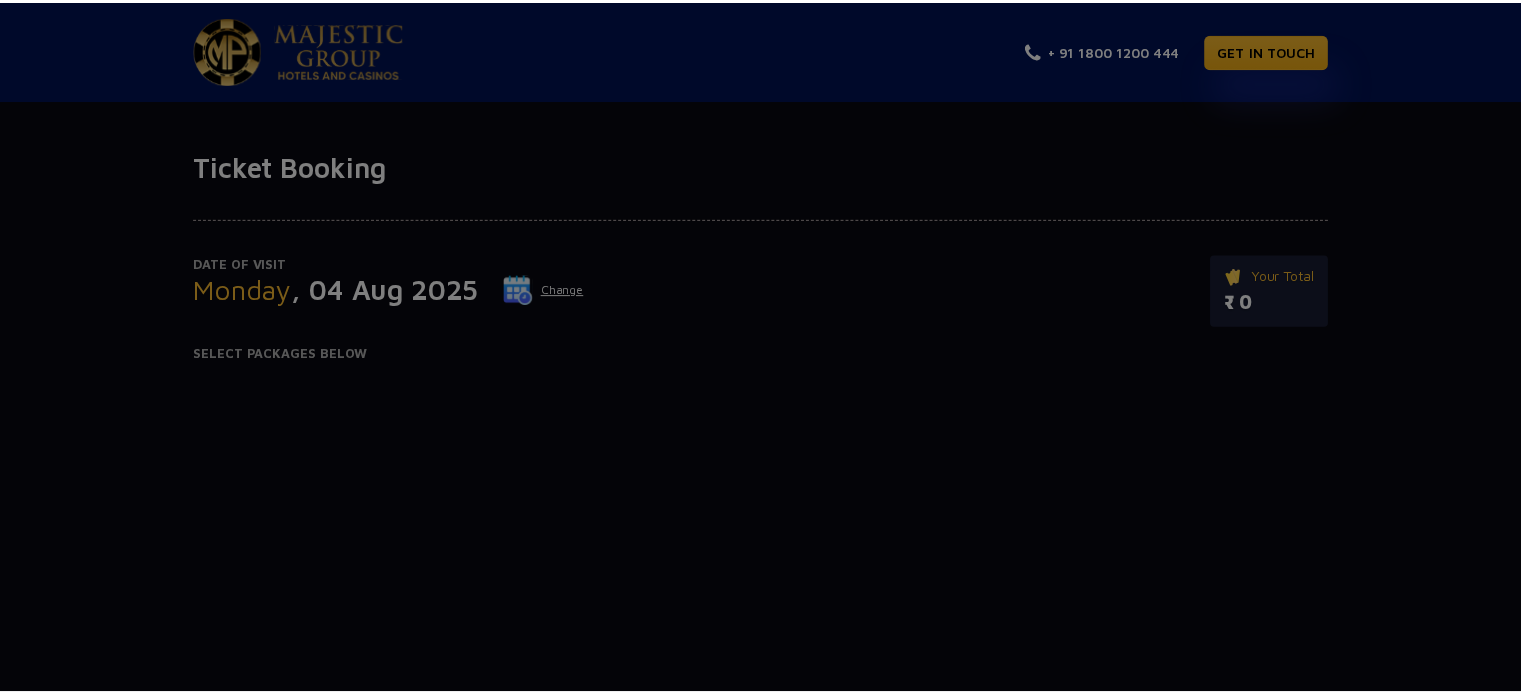 scroll, scrollTop: 0, scrollLeft: 0, axis: both 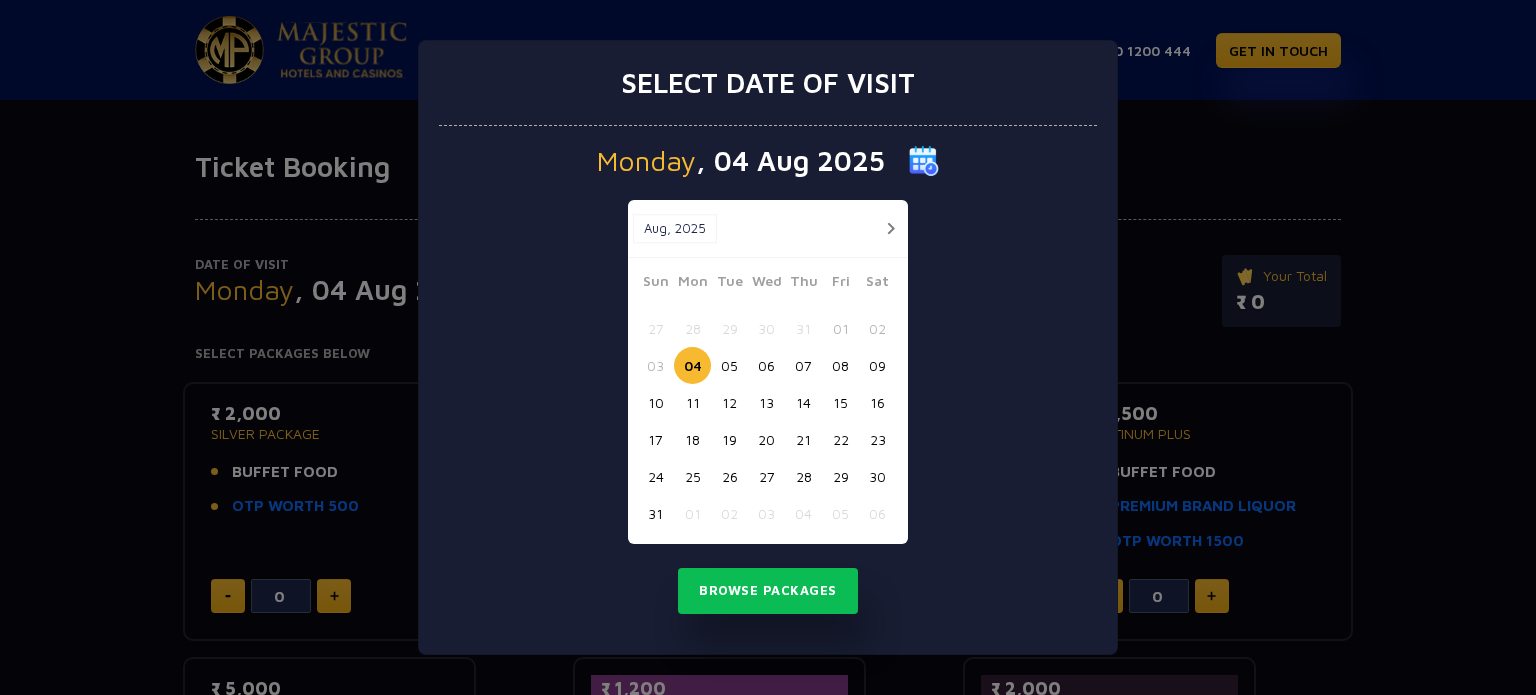 click on "05" at bounding box center [729, 365] 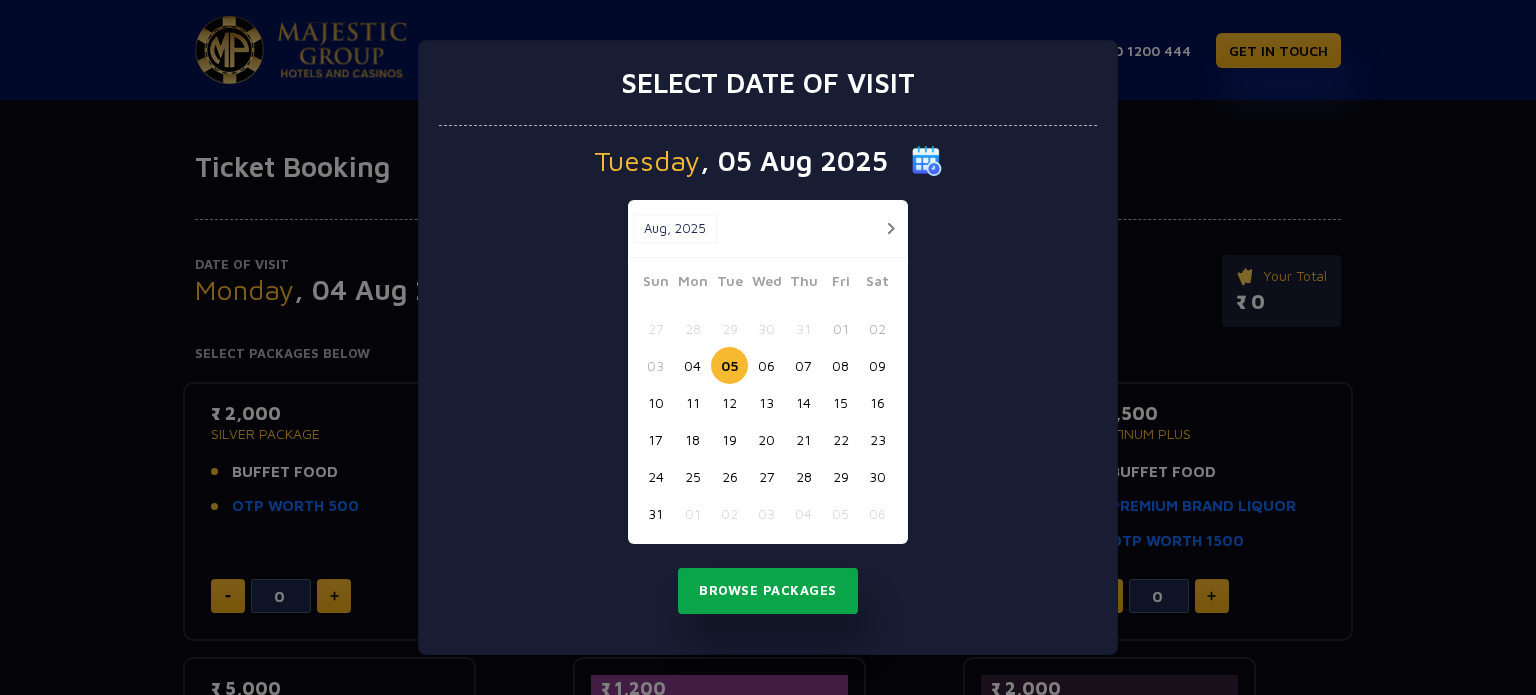 click on "Browse Packages" at bounding box center (768, 591) 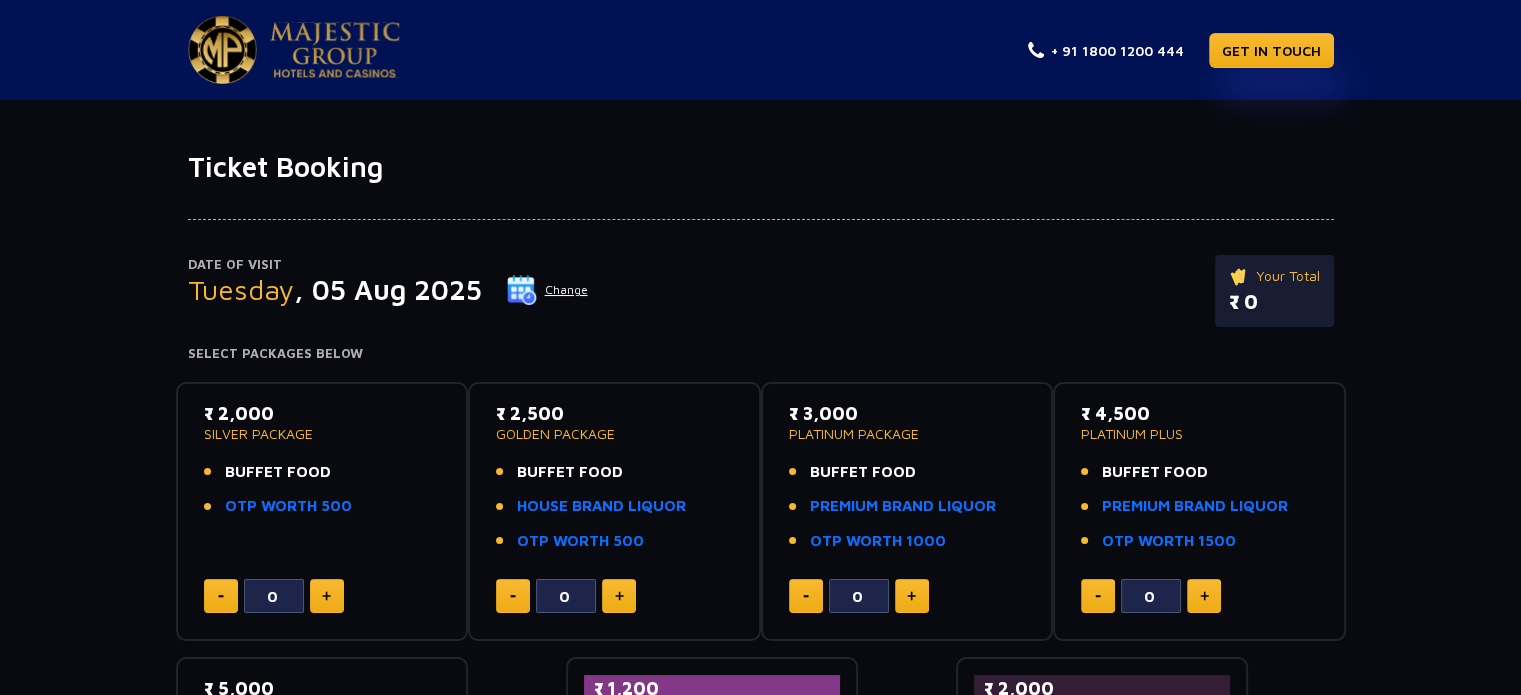 click on "Change" 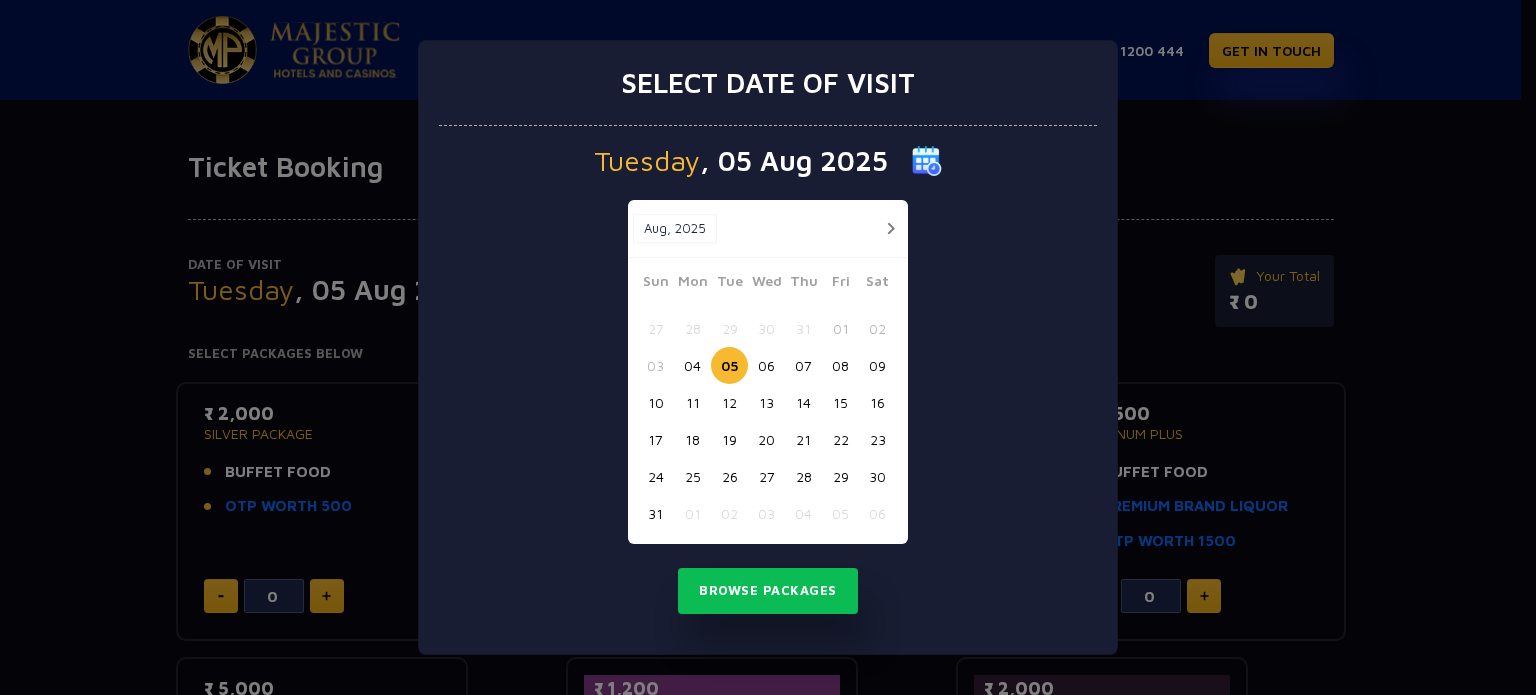 click on "08" at bounding box center [840, 365] 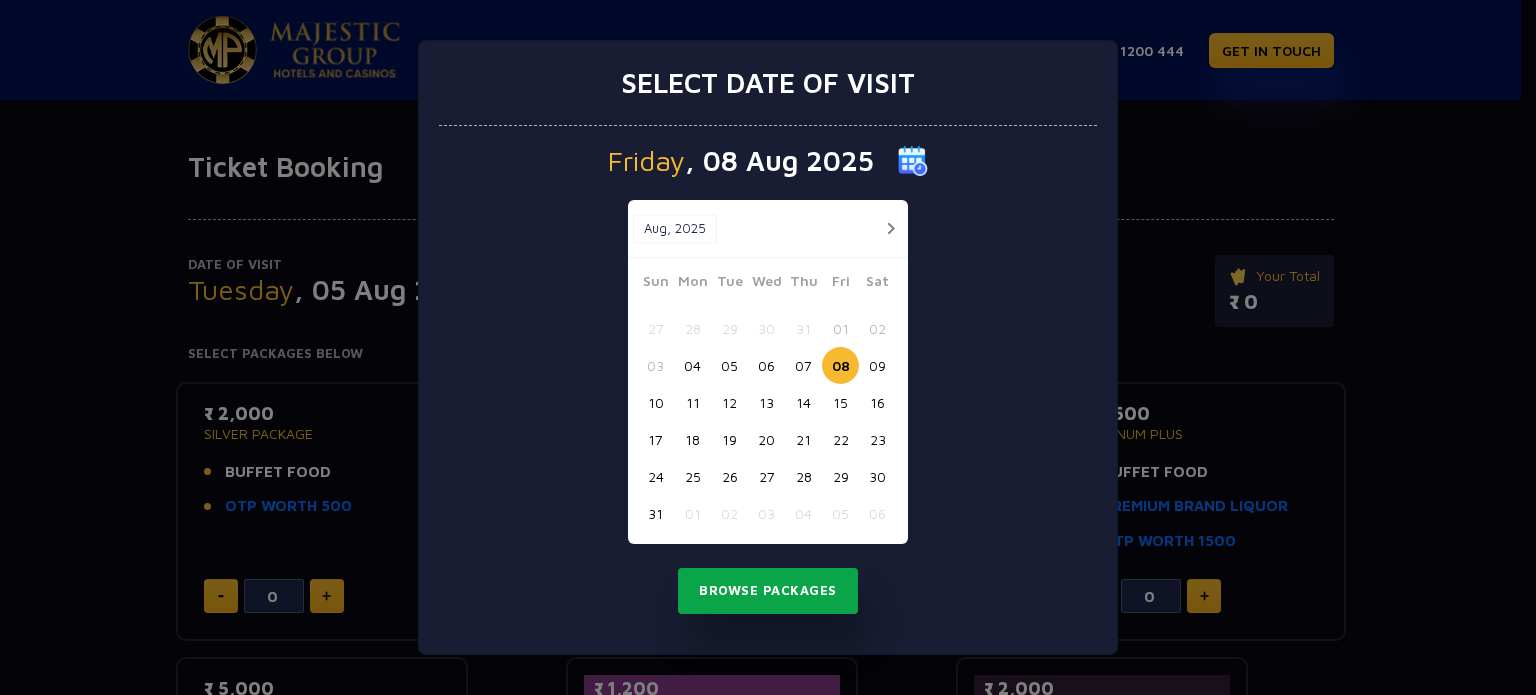 click on "Browse Packages" at bounding box center [768, 591] 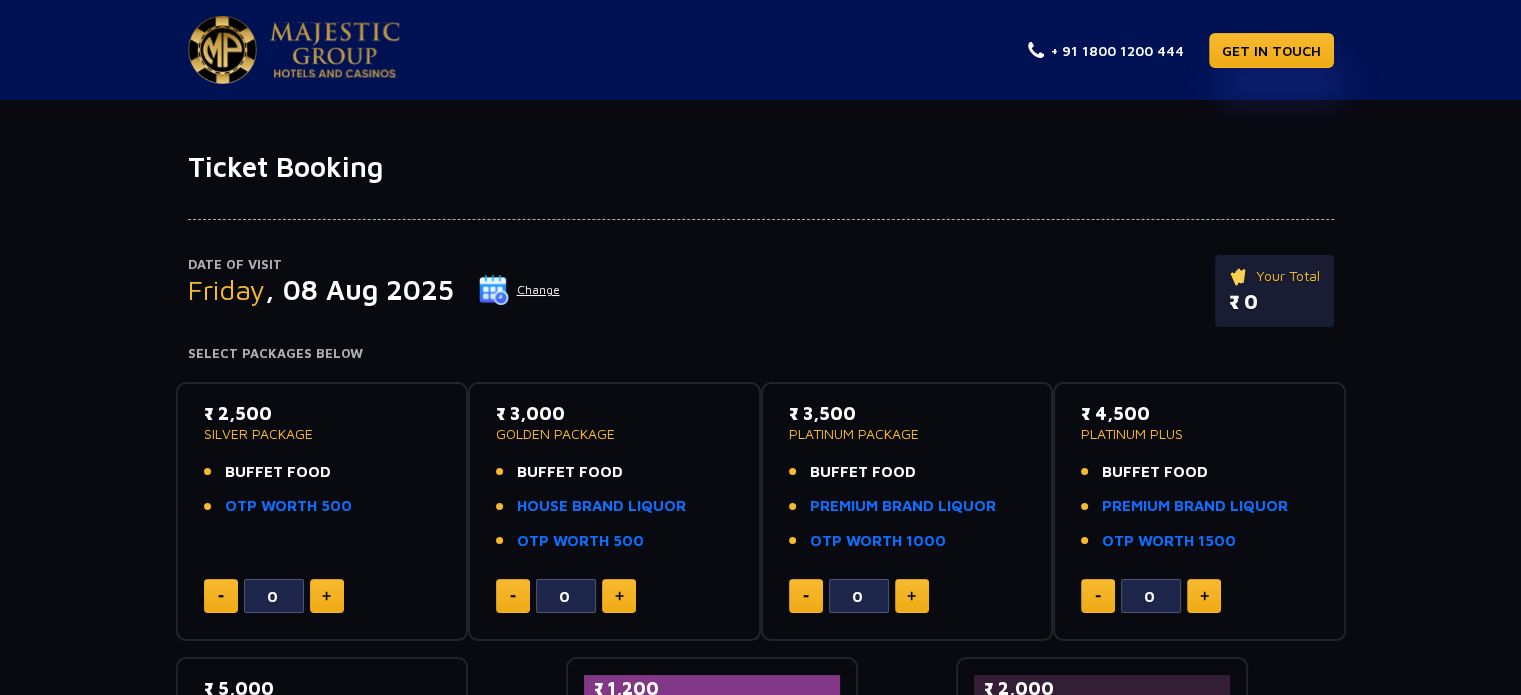 click on "Change" 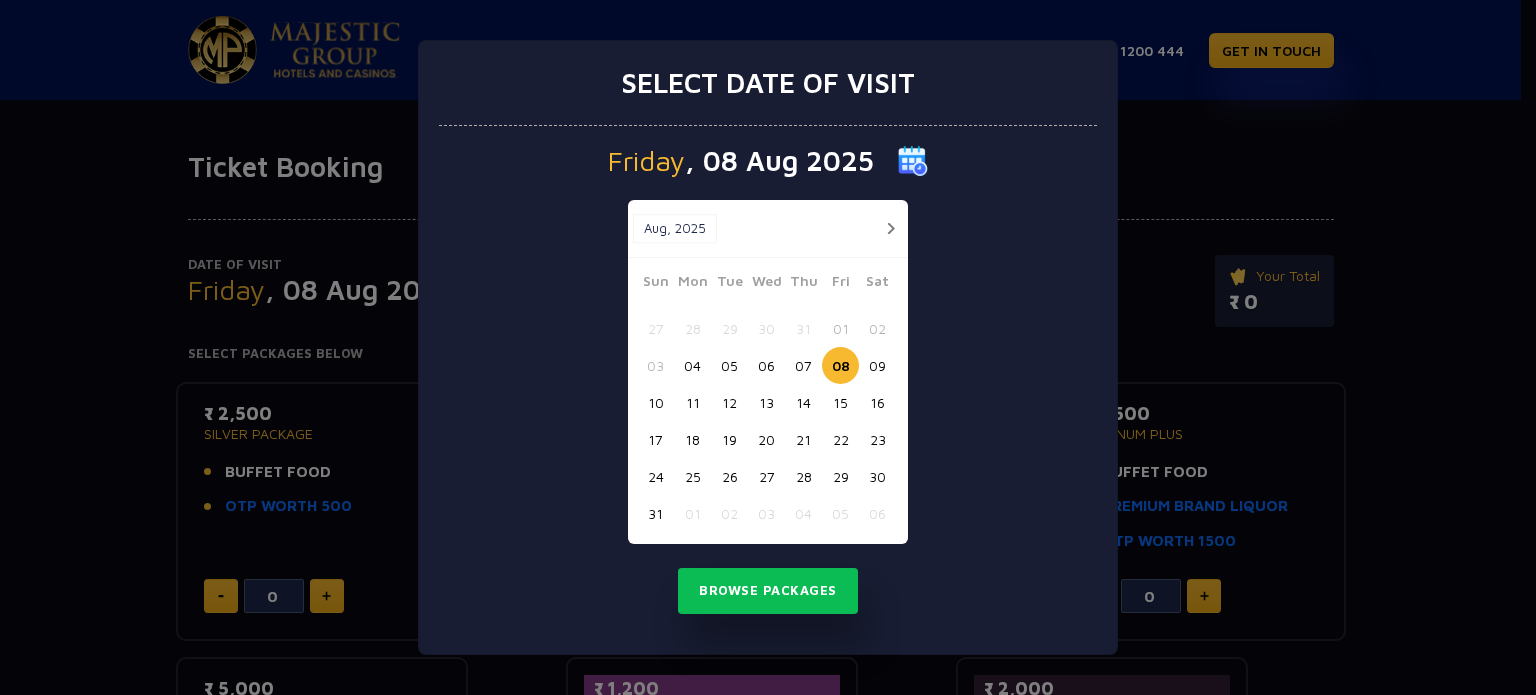 click on "11" at bounding box center (692, 402) 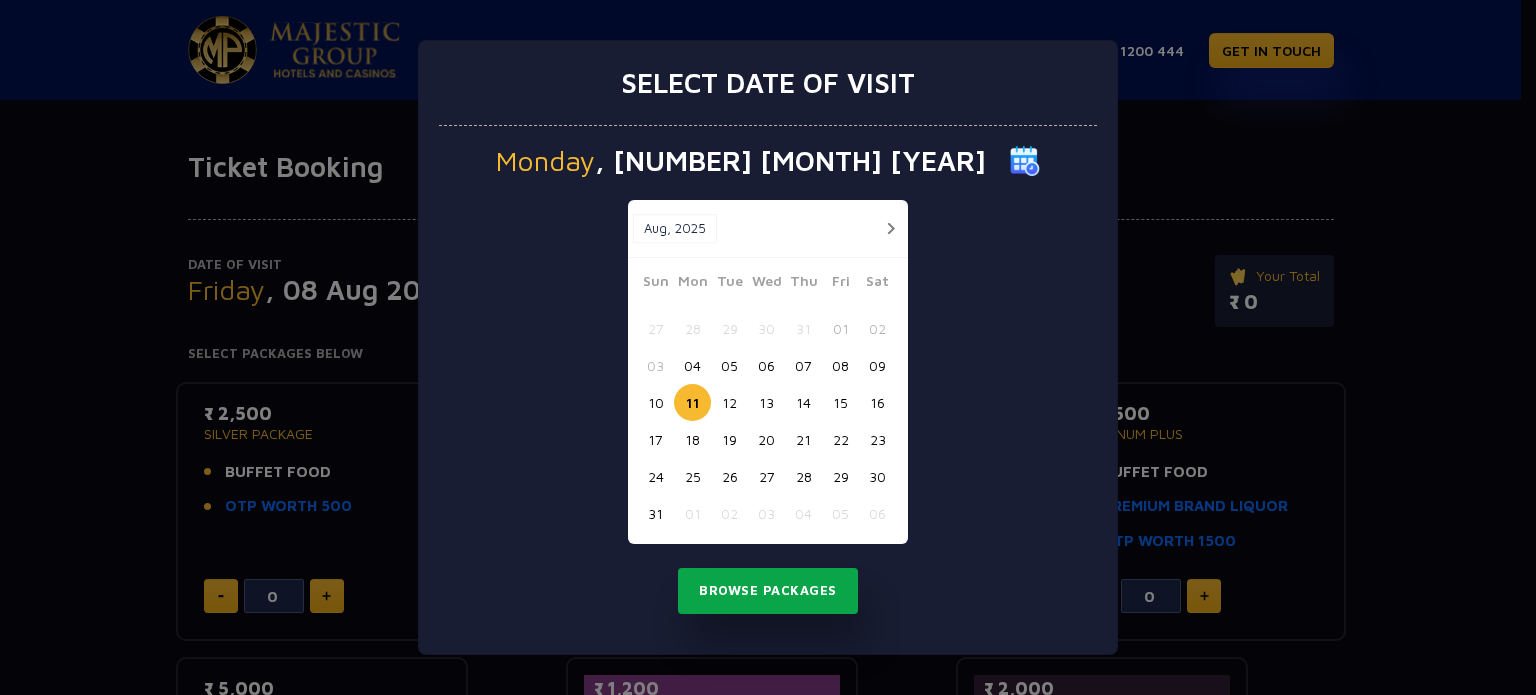 click on "Browse Packages" at bounding box center [768, 591] 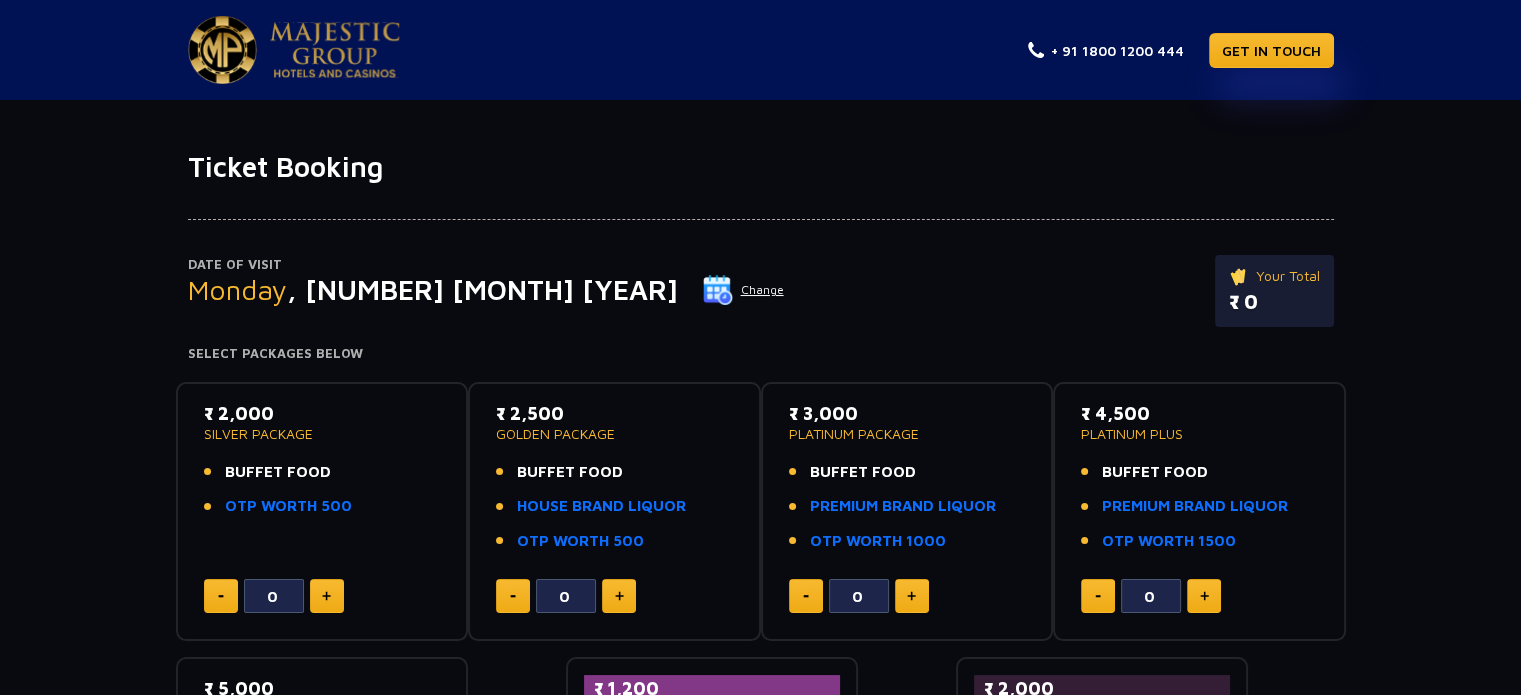click on "Change" 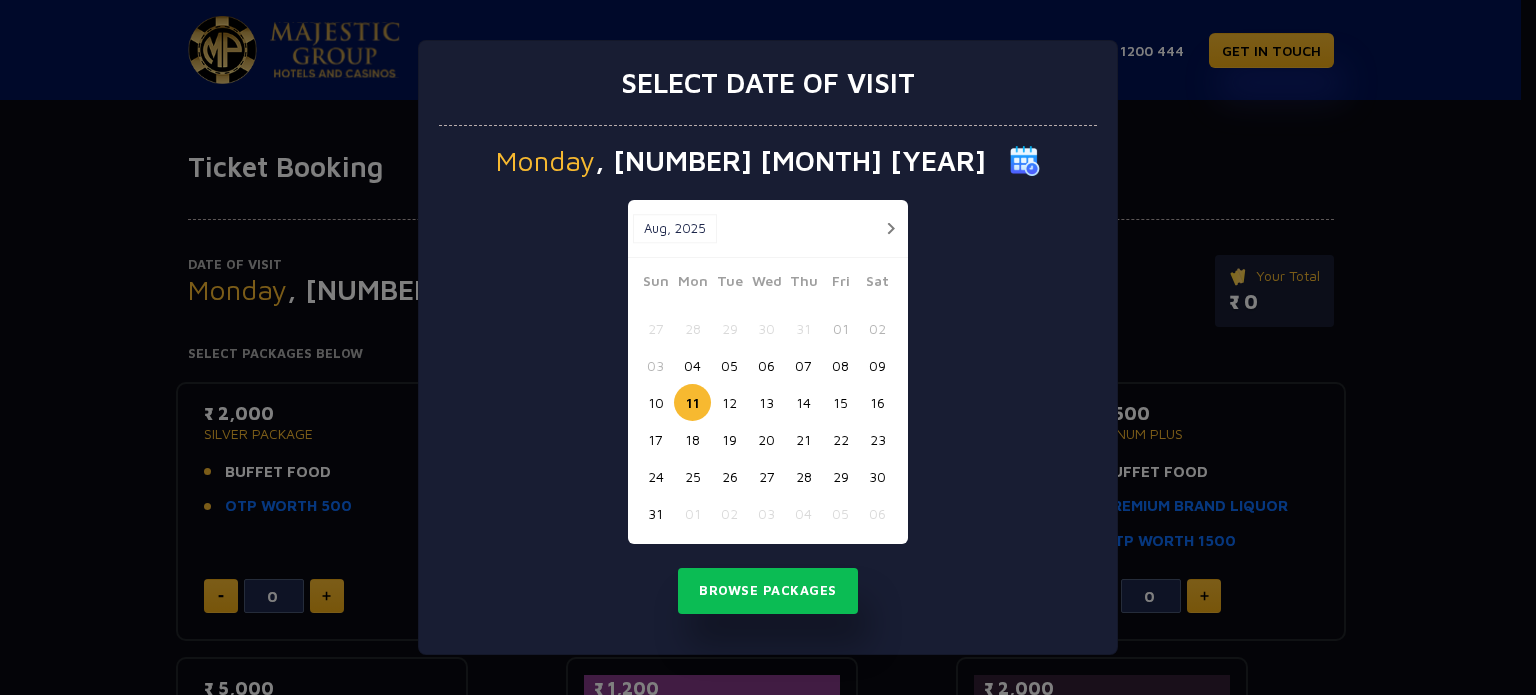 click on "05" at bounding box center [729, 365] 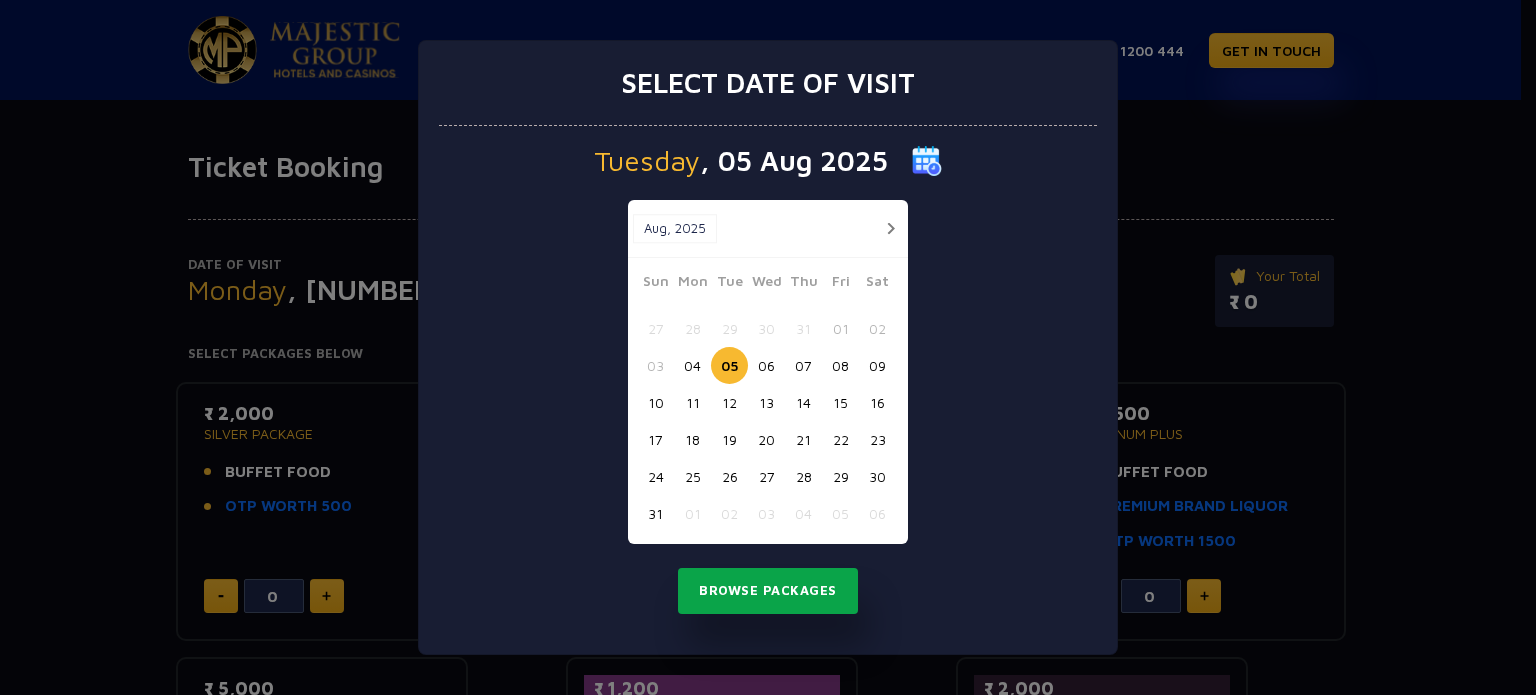 click on "Browse Packages" at bounding box center [768, 591] 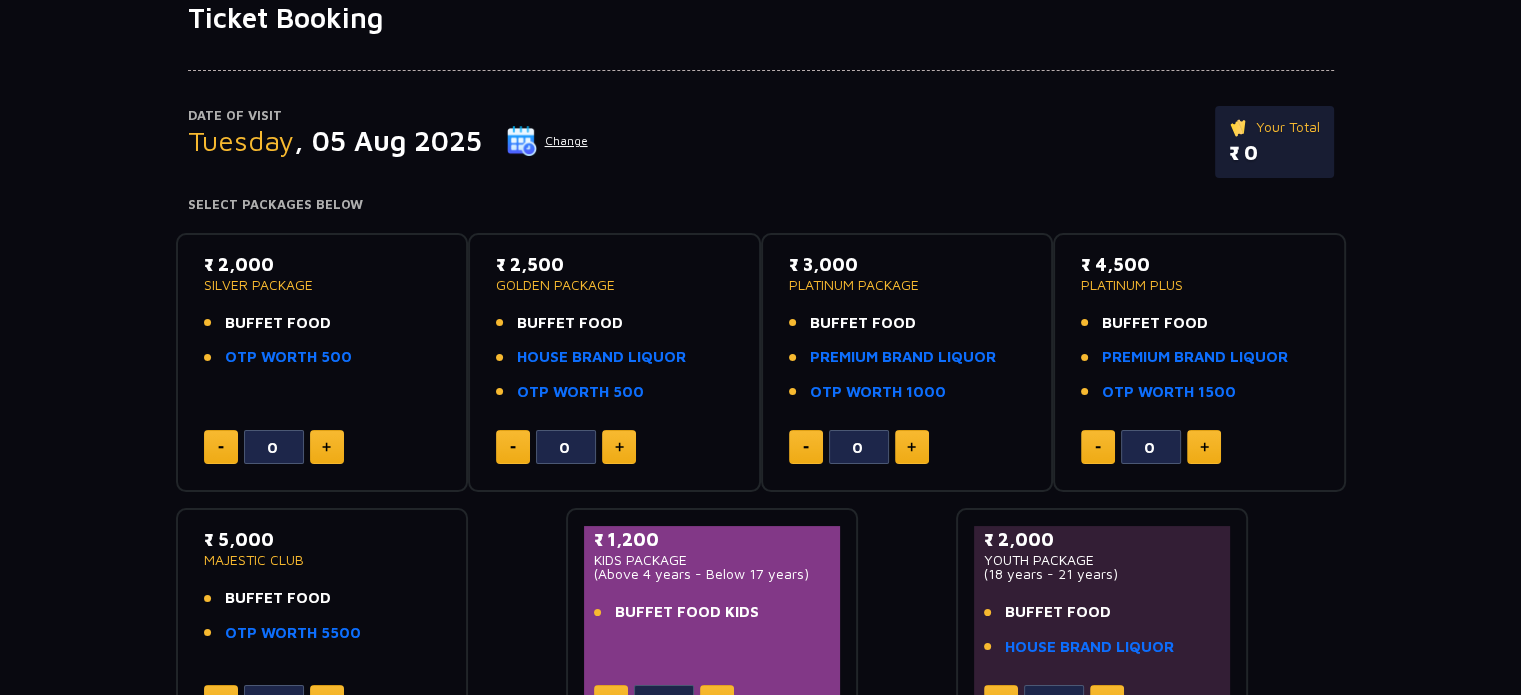 scroll, scrollTop: 153, scrollLeft: 0, axis: vertical 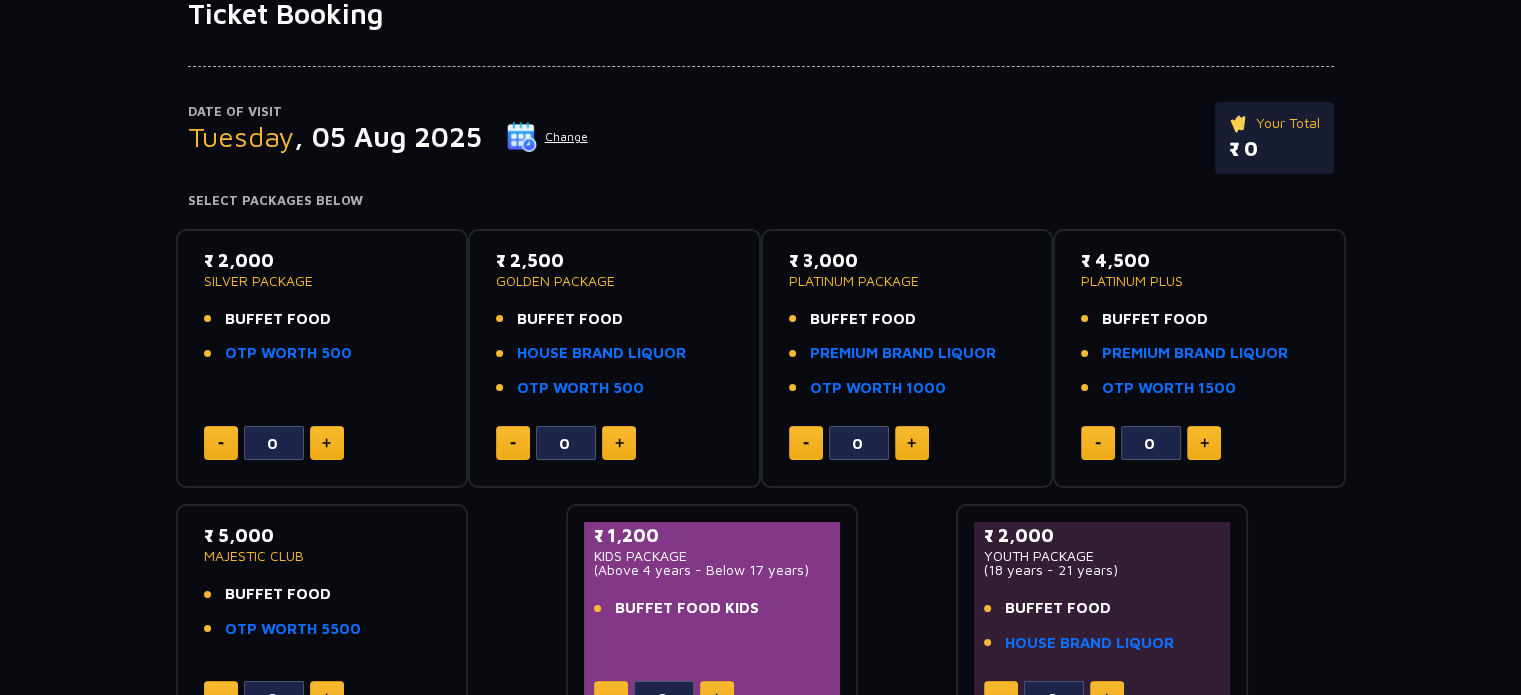 click 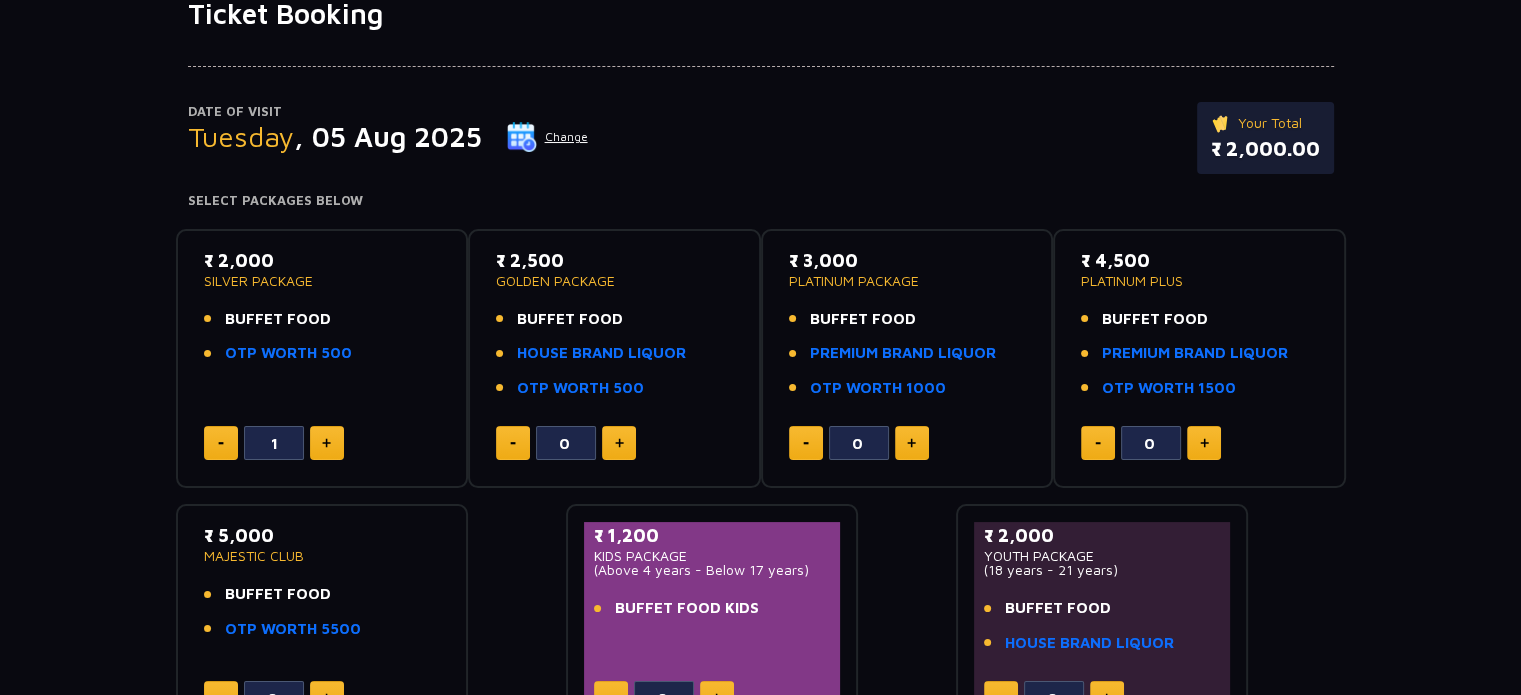 click 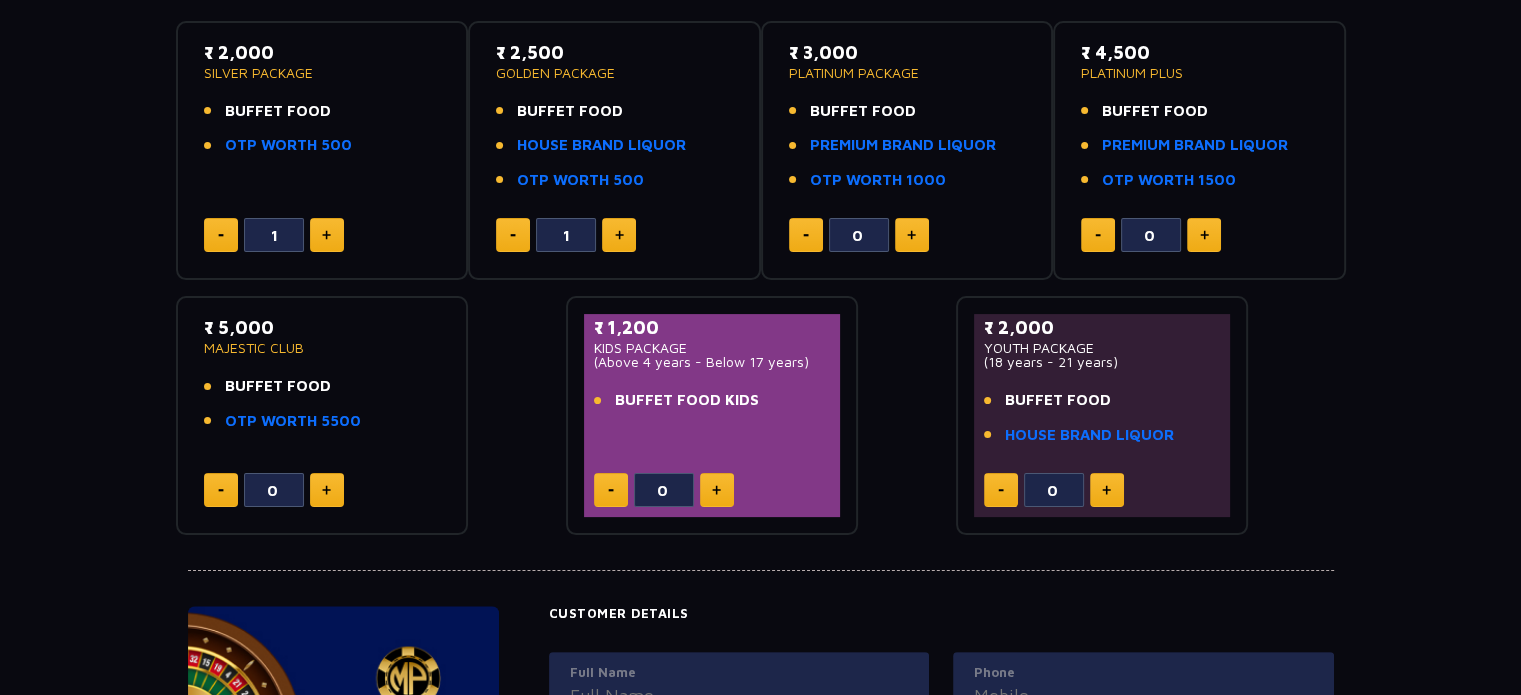 scroll, scrollTop: 363, scrollLeft: 0, axis: vertical 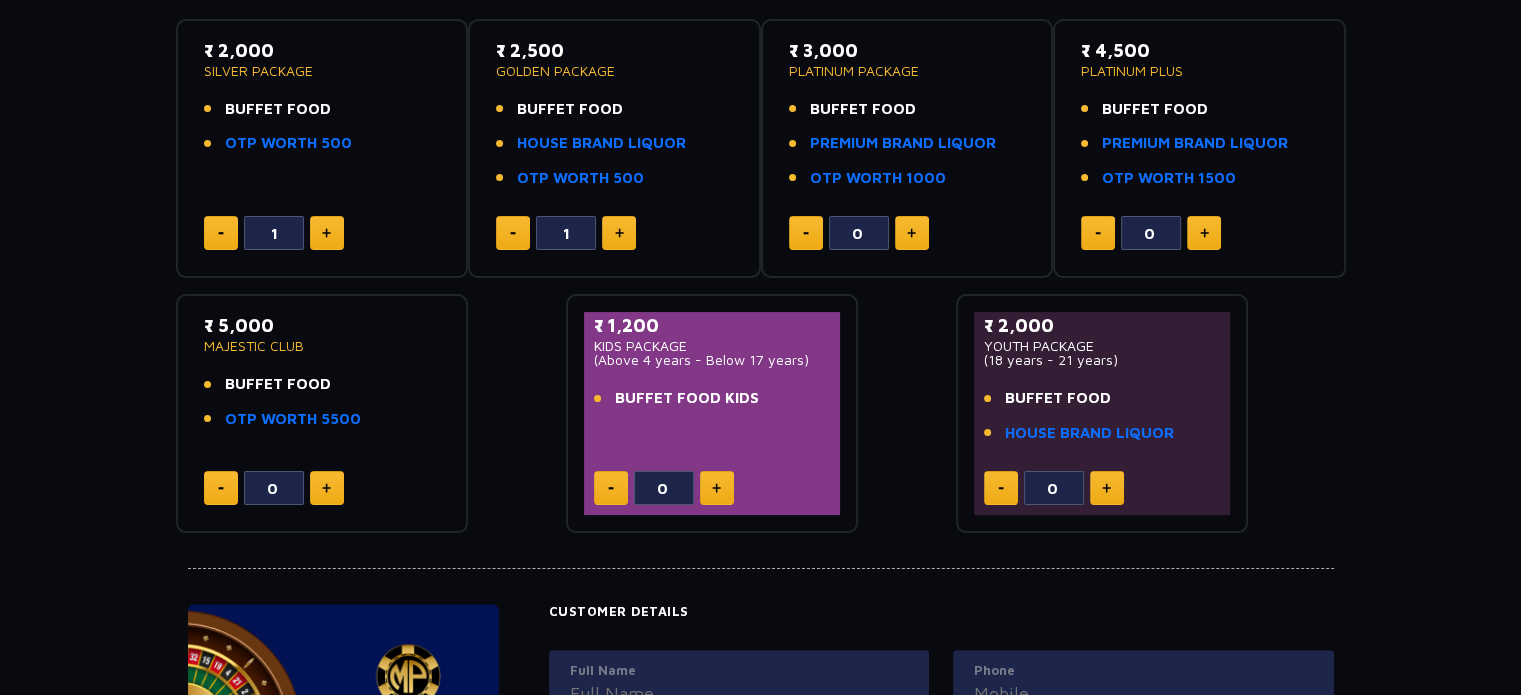 click 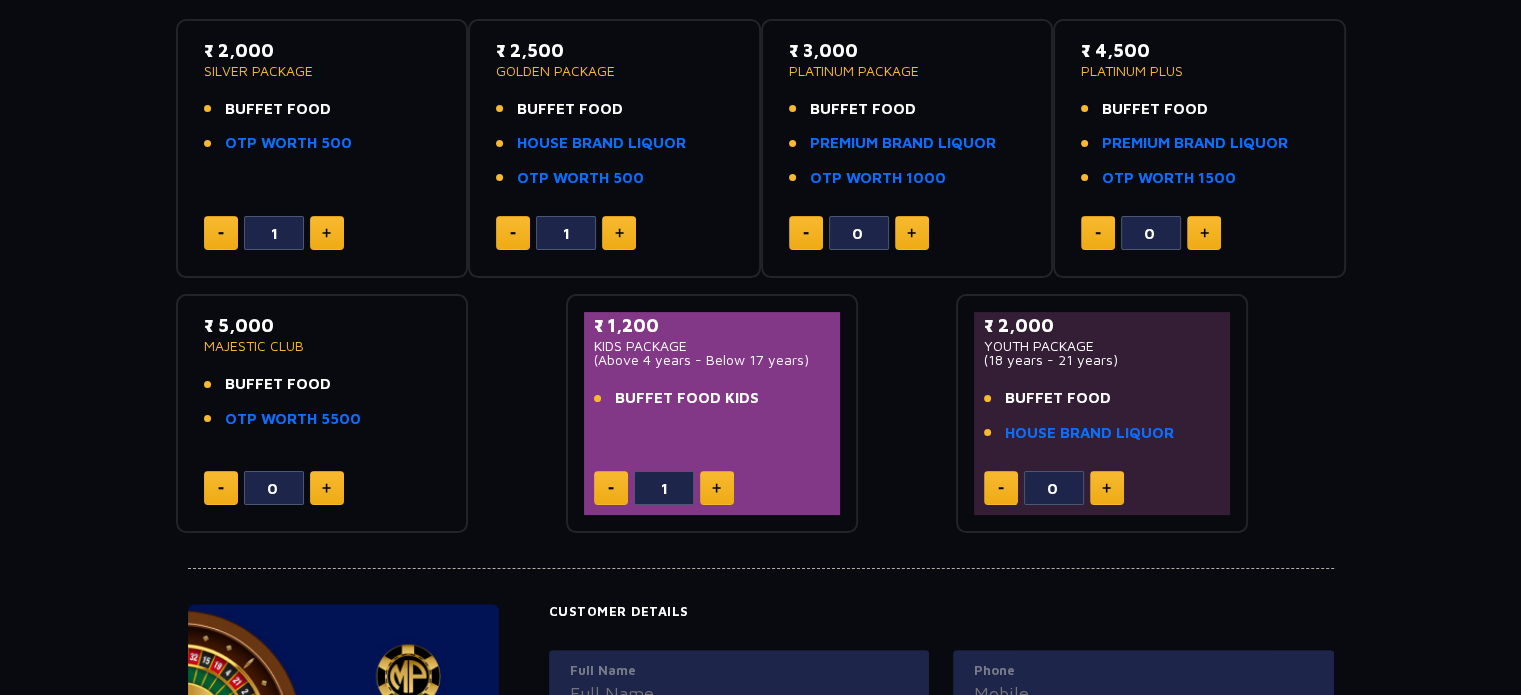 click 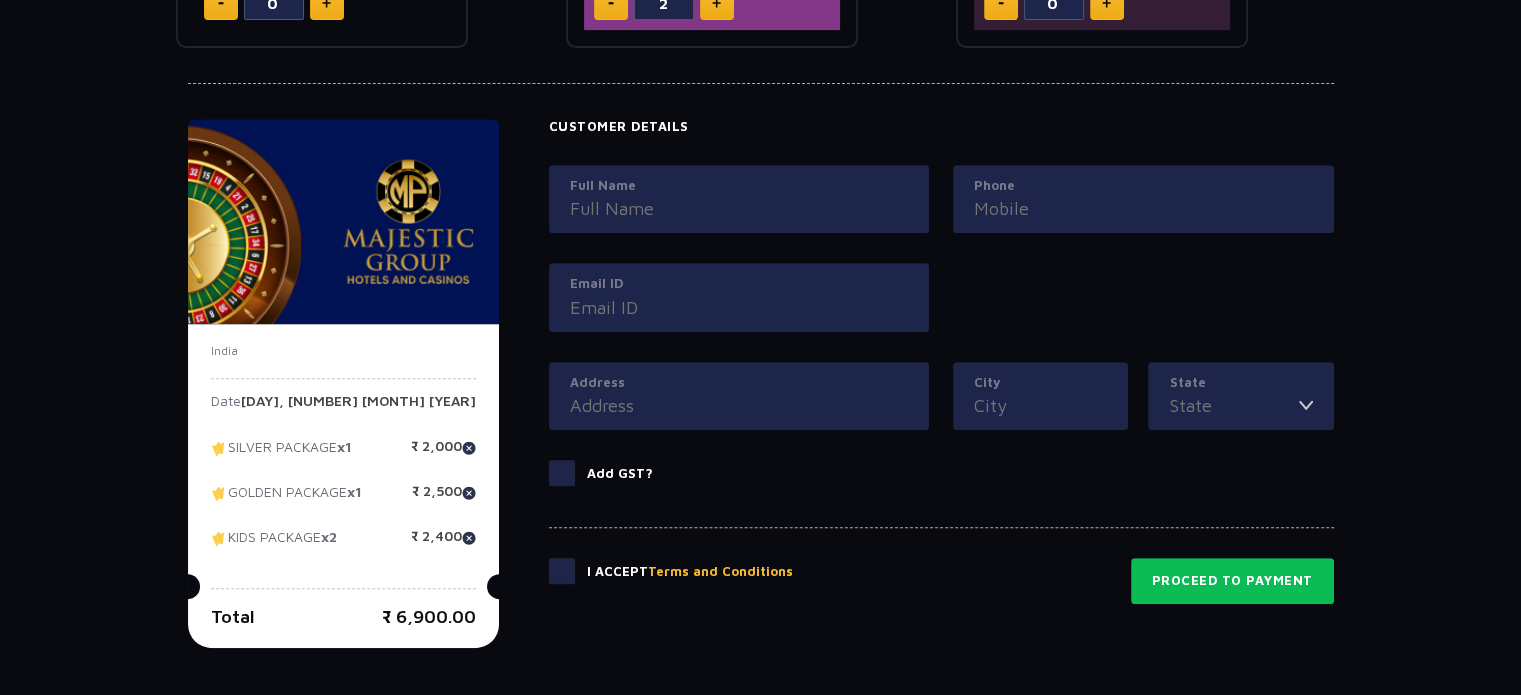 scroll, scrollTop: 850, scrollLeft: 0, axis: vertical 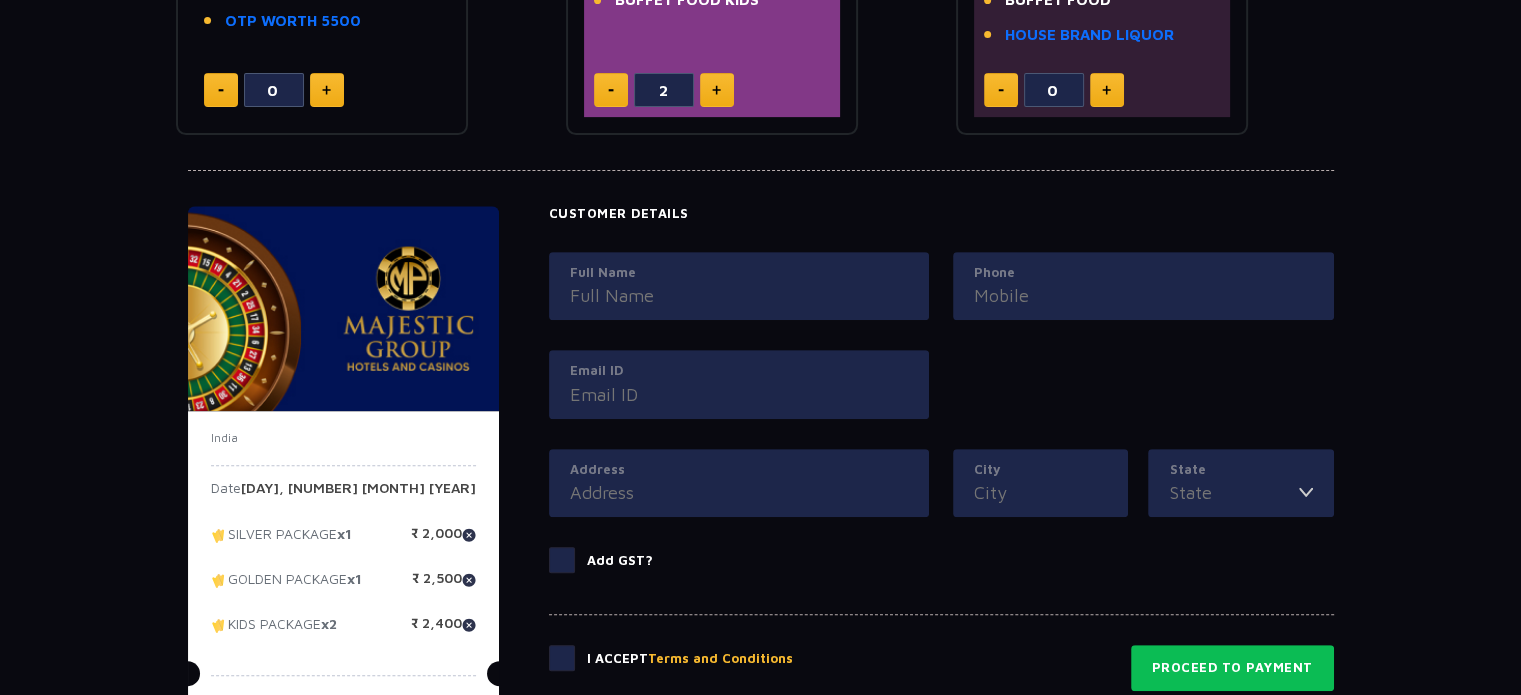 click on "Full Name" at bounding box center [739, 295] 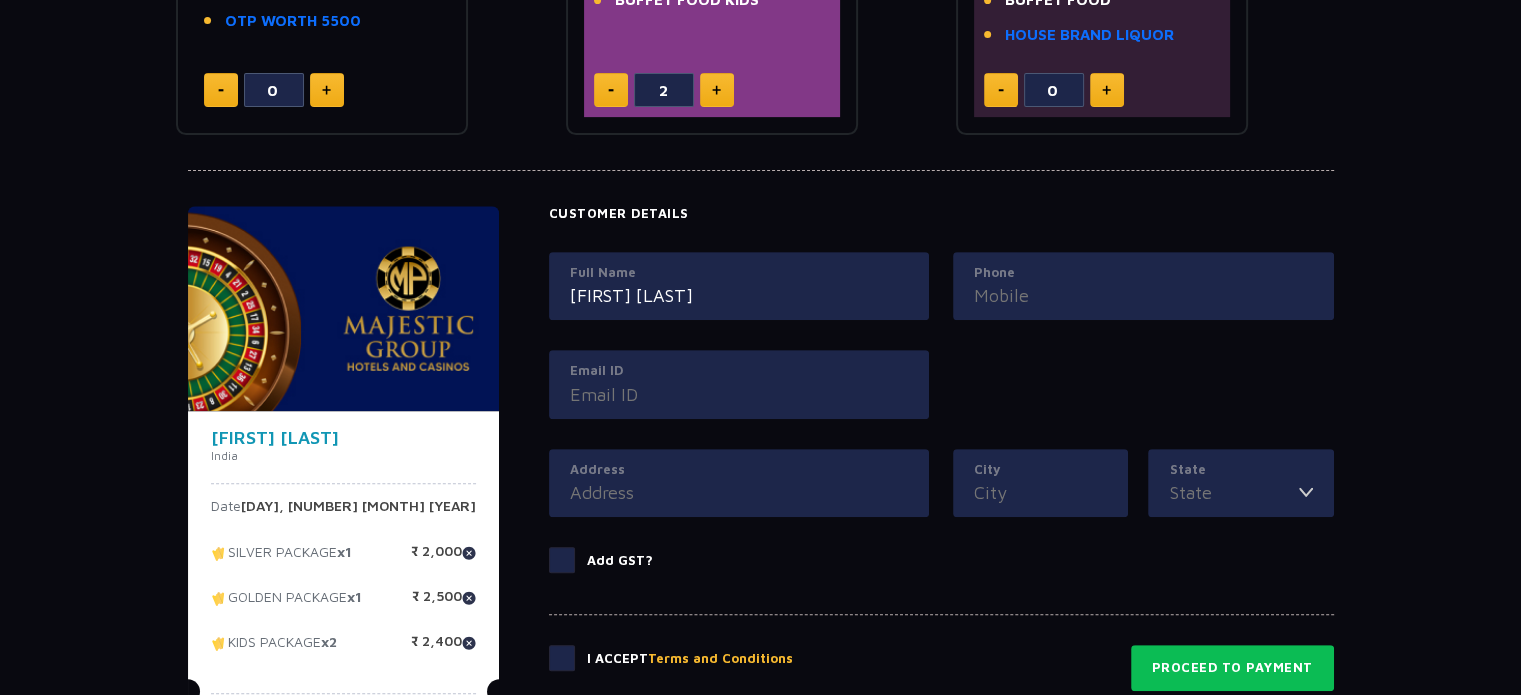 click on "[FIRST] [LAST]" at bounding box center (739, 295) 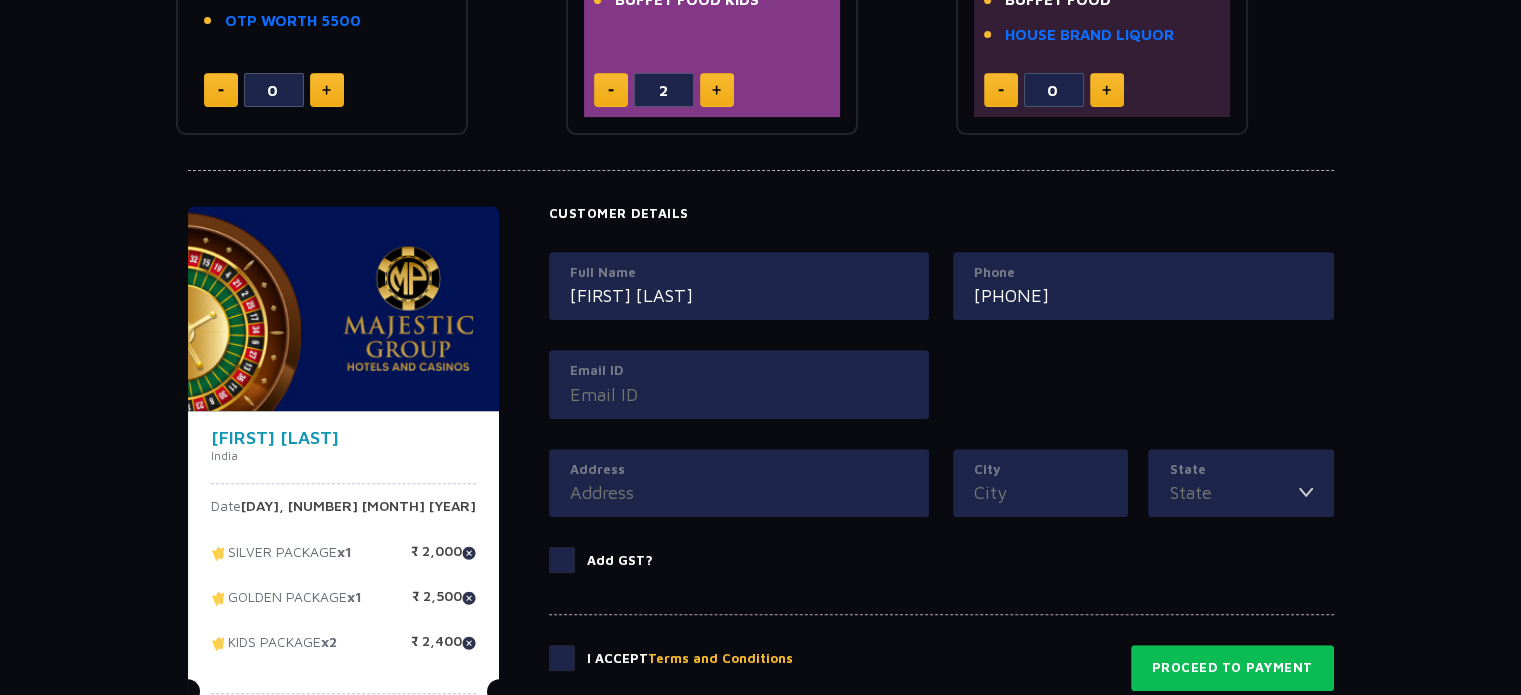 type on "[PHONE]" 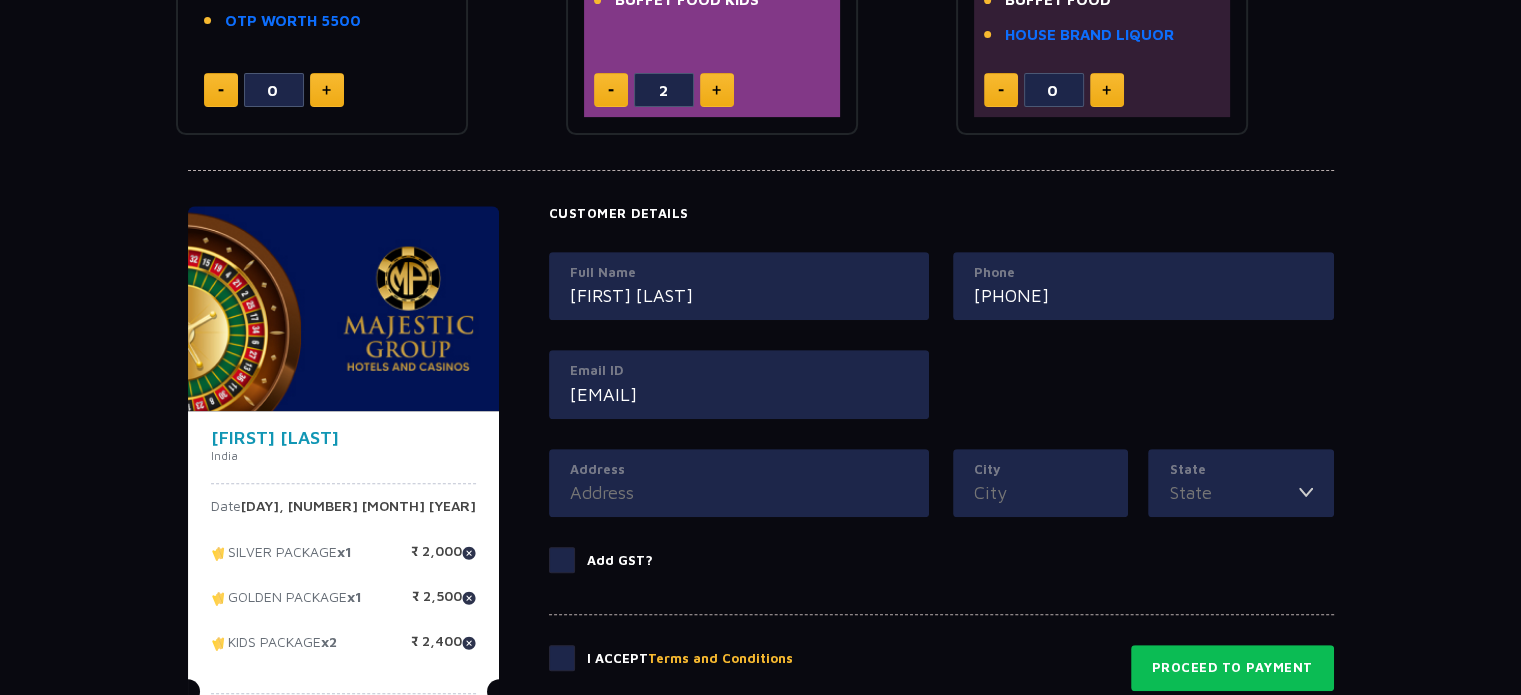 type on "[EMAIL]" 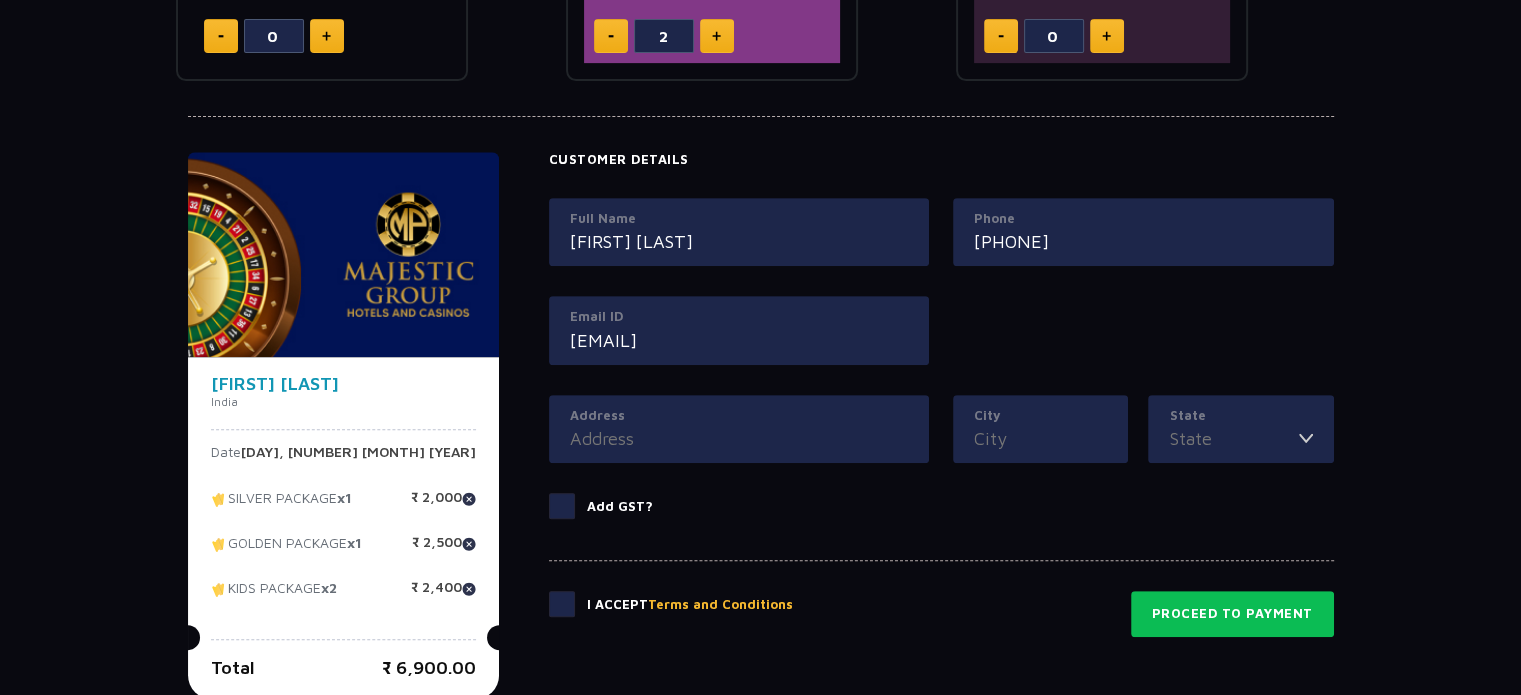 scroll, scrollTop: 807, scrollLeft: 0, axis: vertical 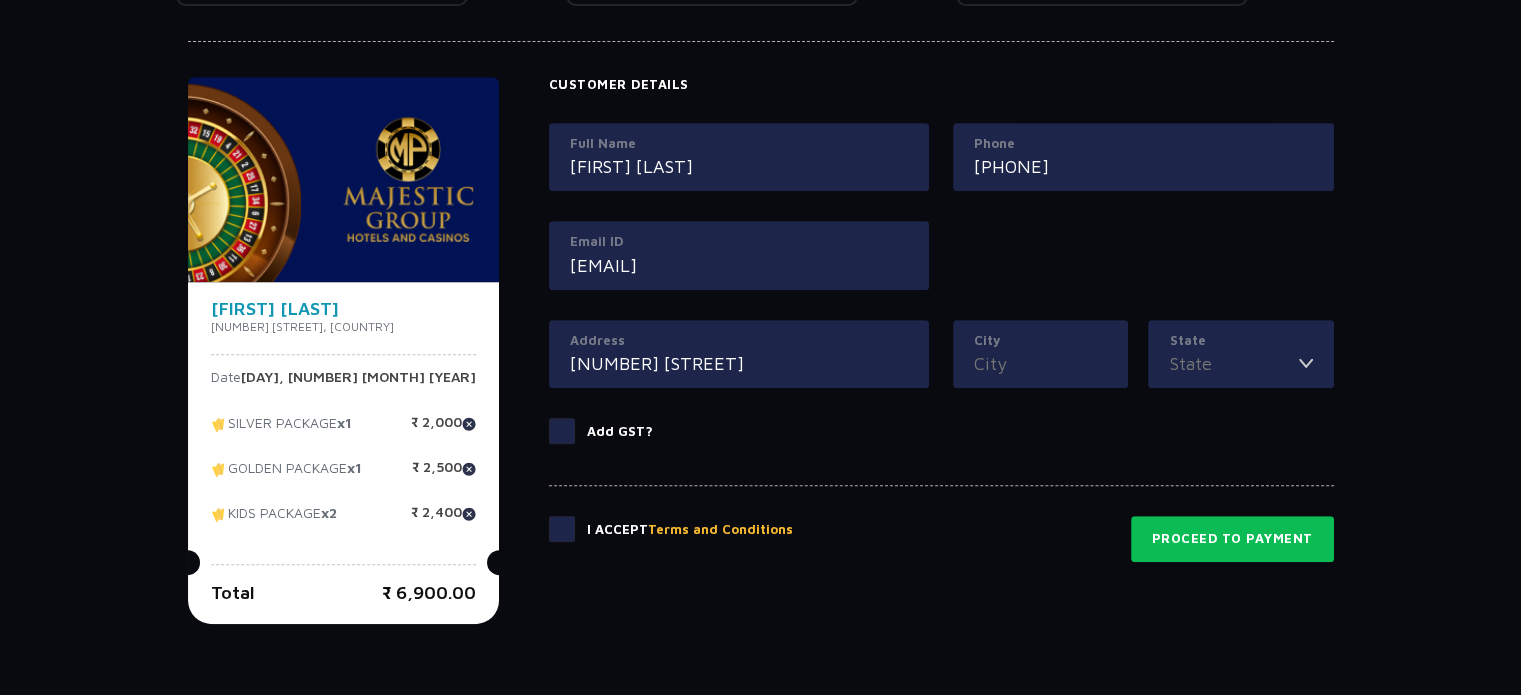 type on "[NUMBER] [STREET]" 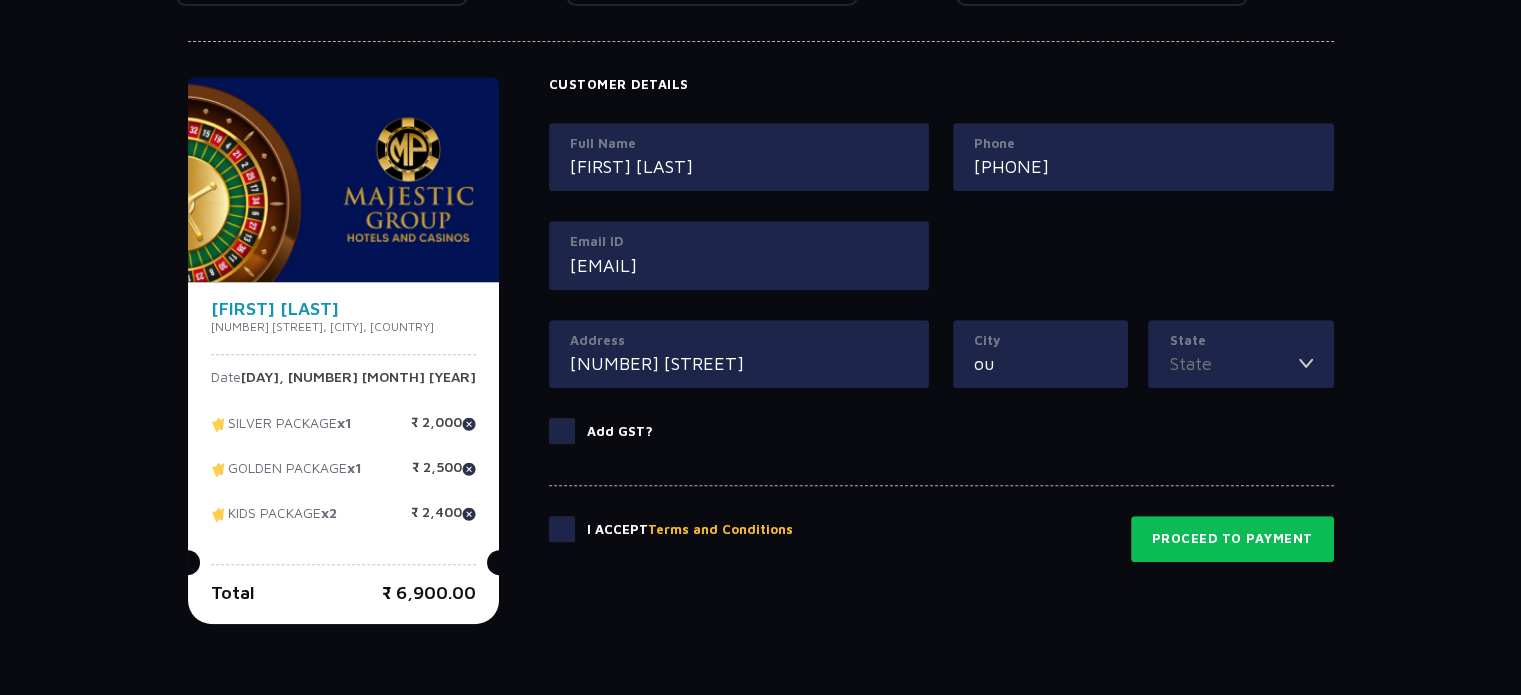 type on "o" 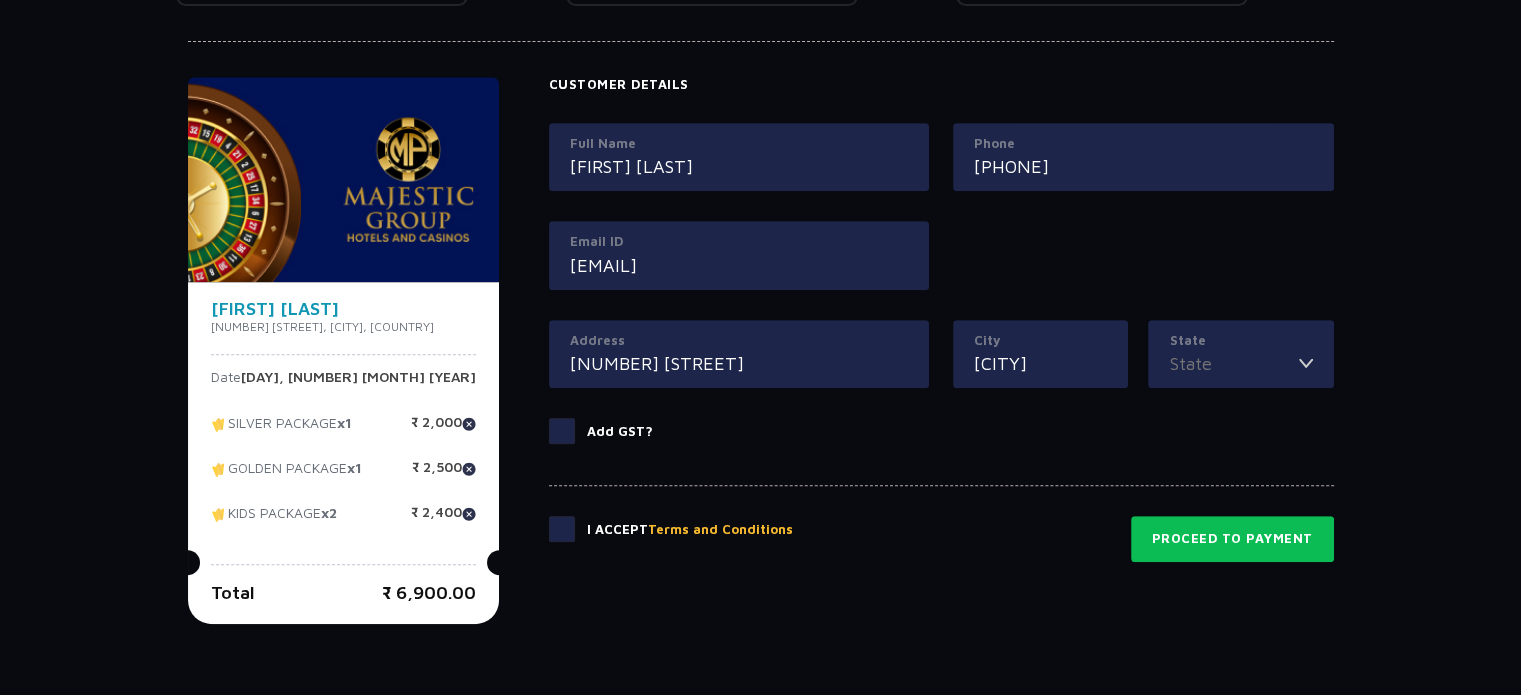 type on "[CITY]" 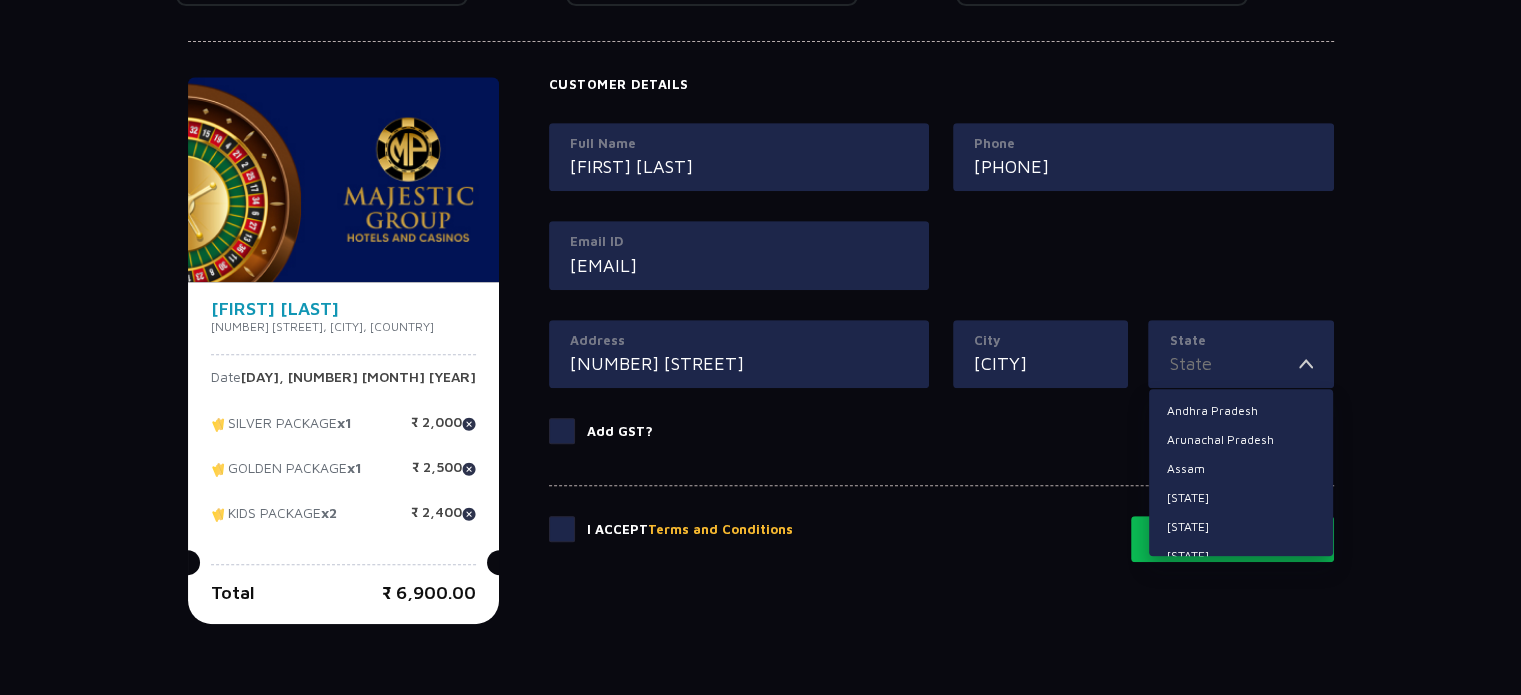 click on "State" at bounding box center [1233, 363] 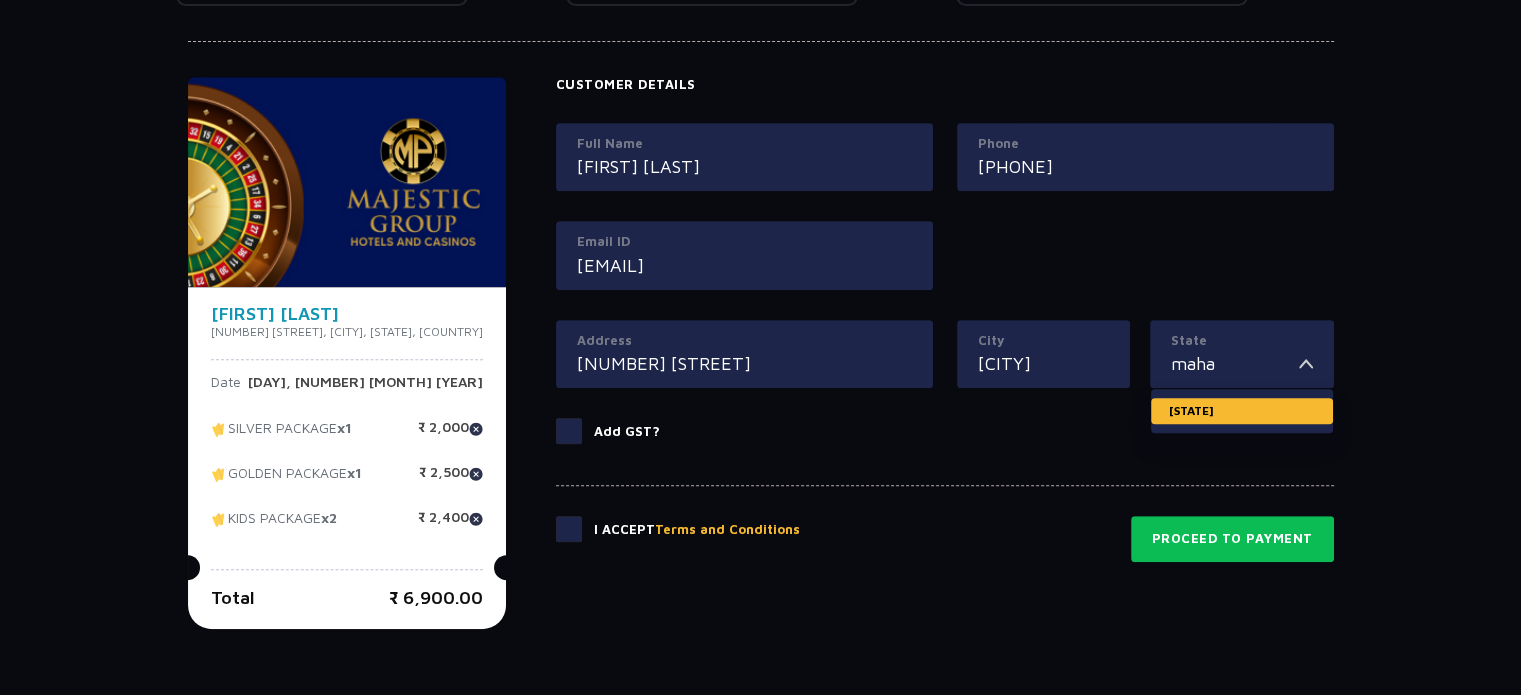 click on "[STATE]" at bounding box center (1241, 411) 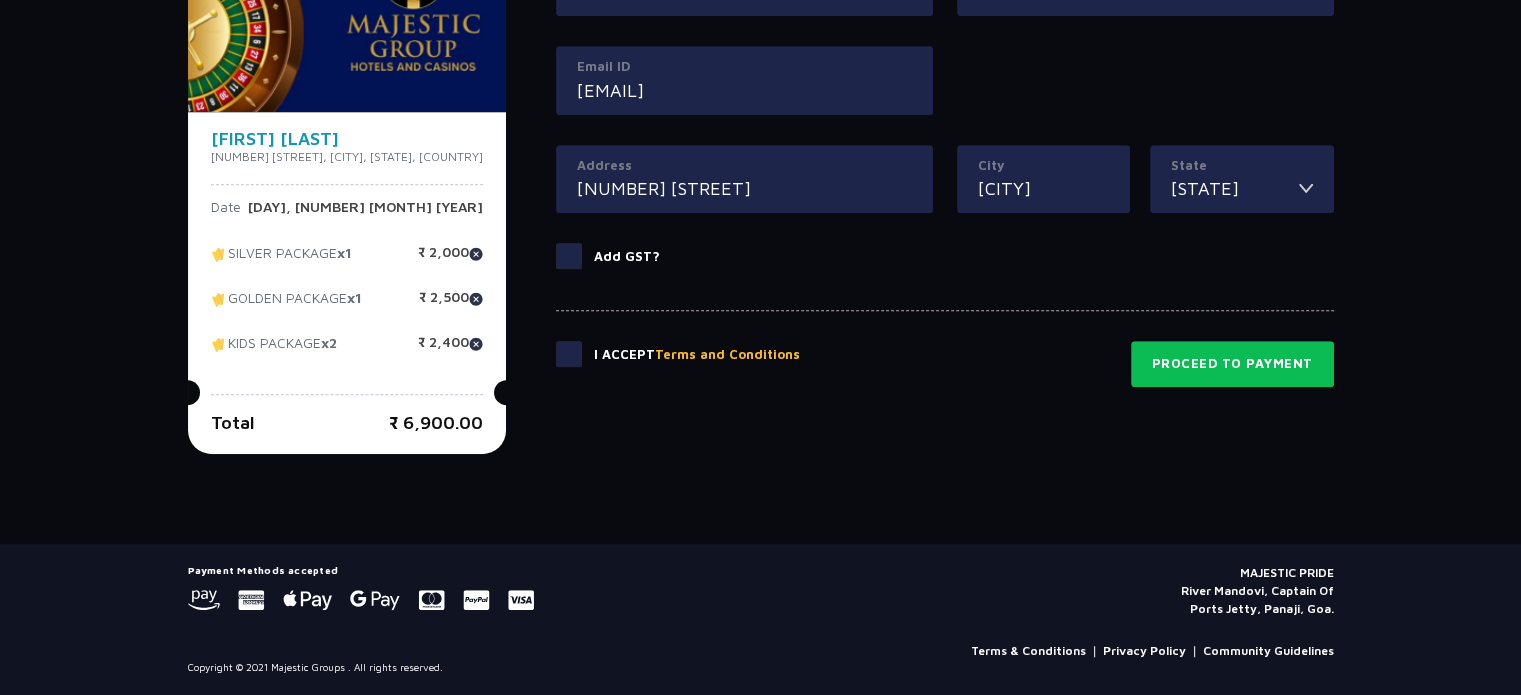 scroll, scrollTop: 1081, scrollLeft: 0, axis: vertical 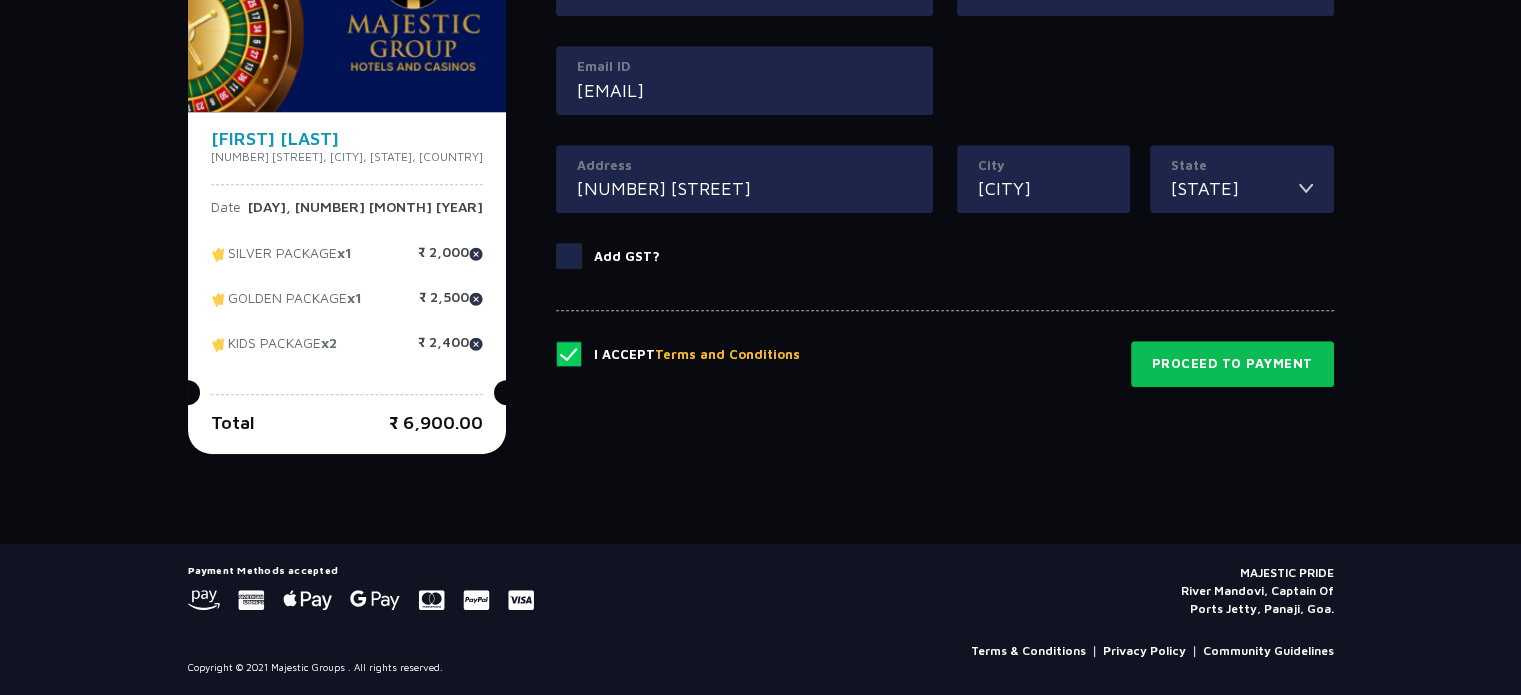 click 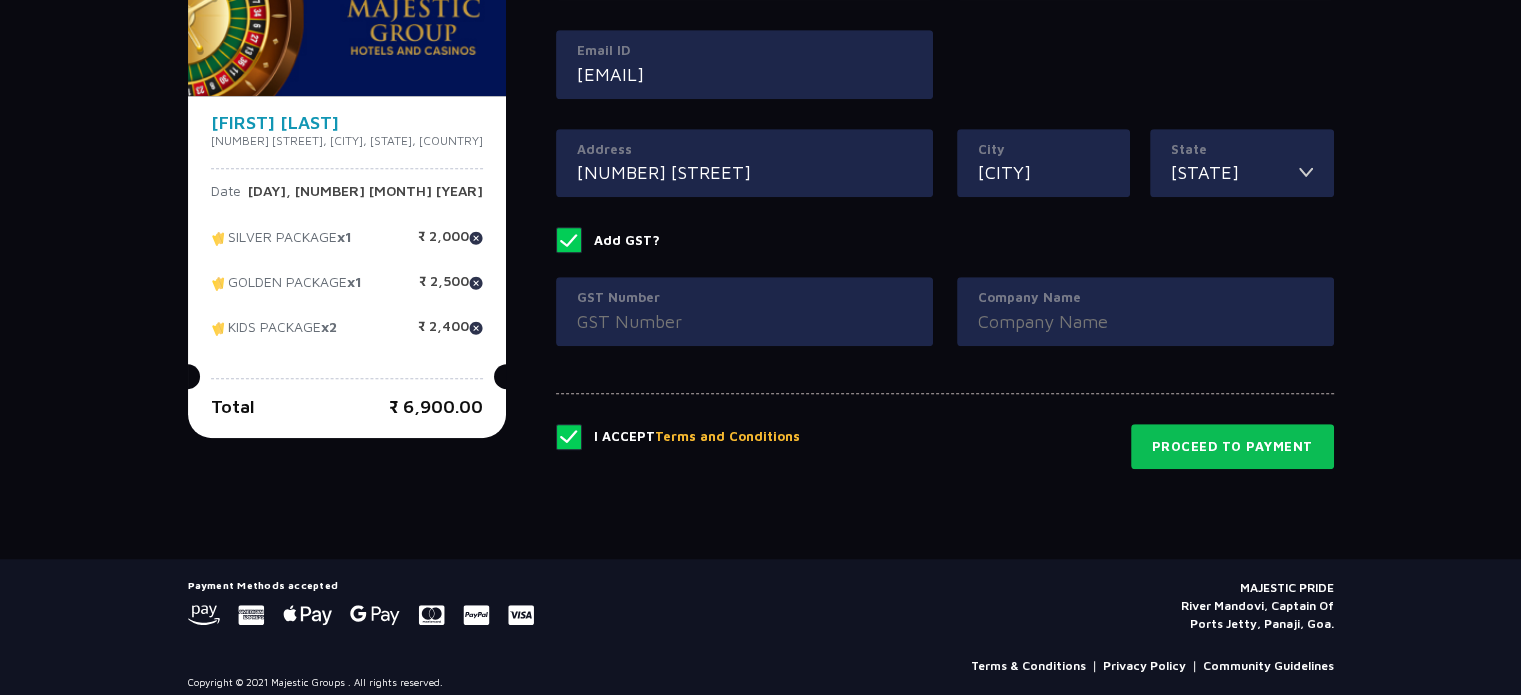 click 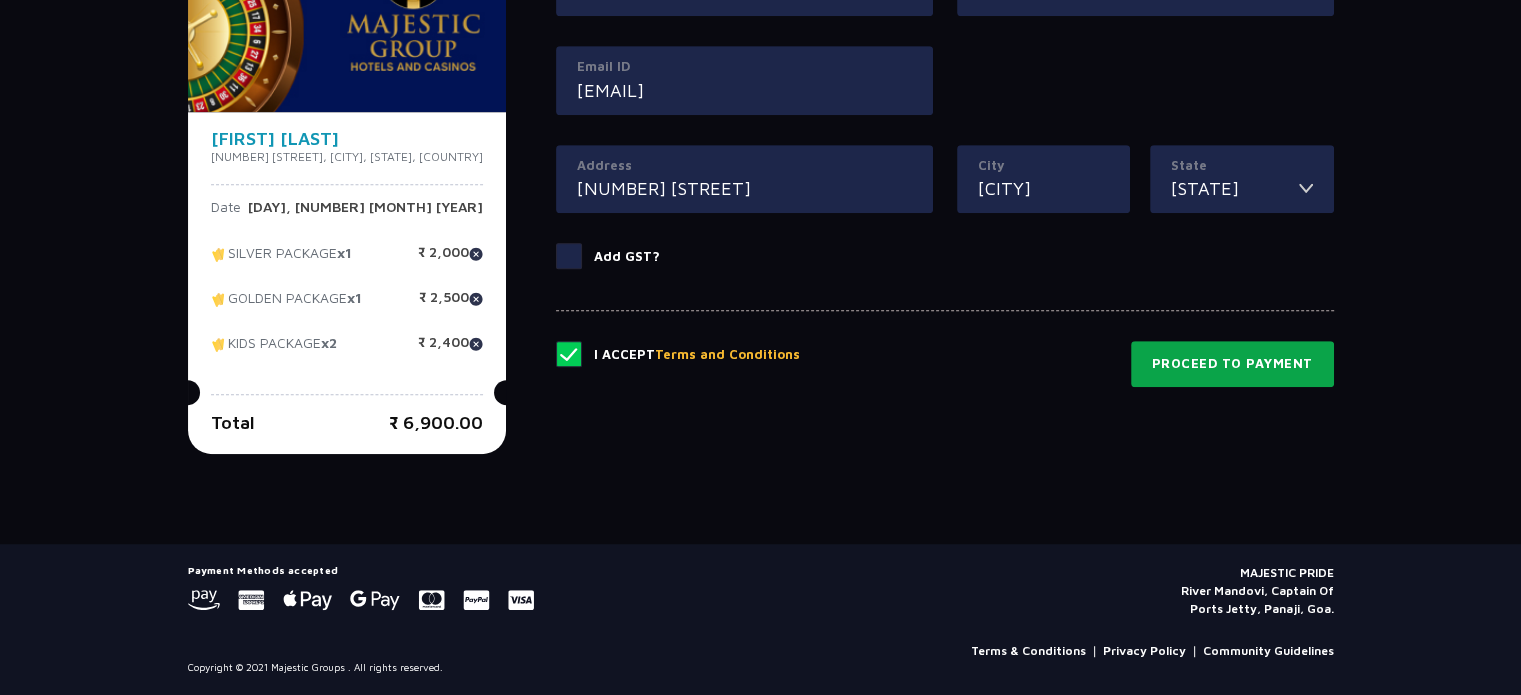 click on "Proceed to Payment" 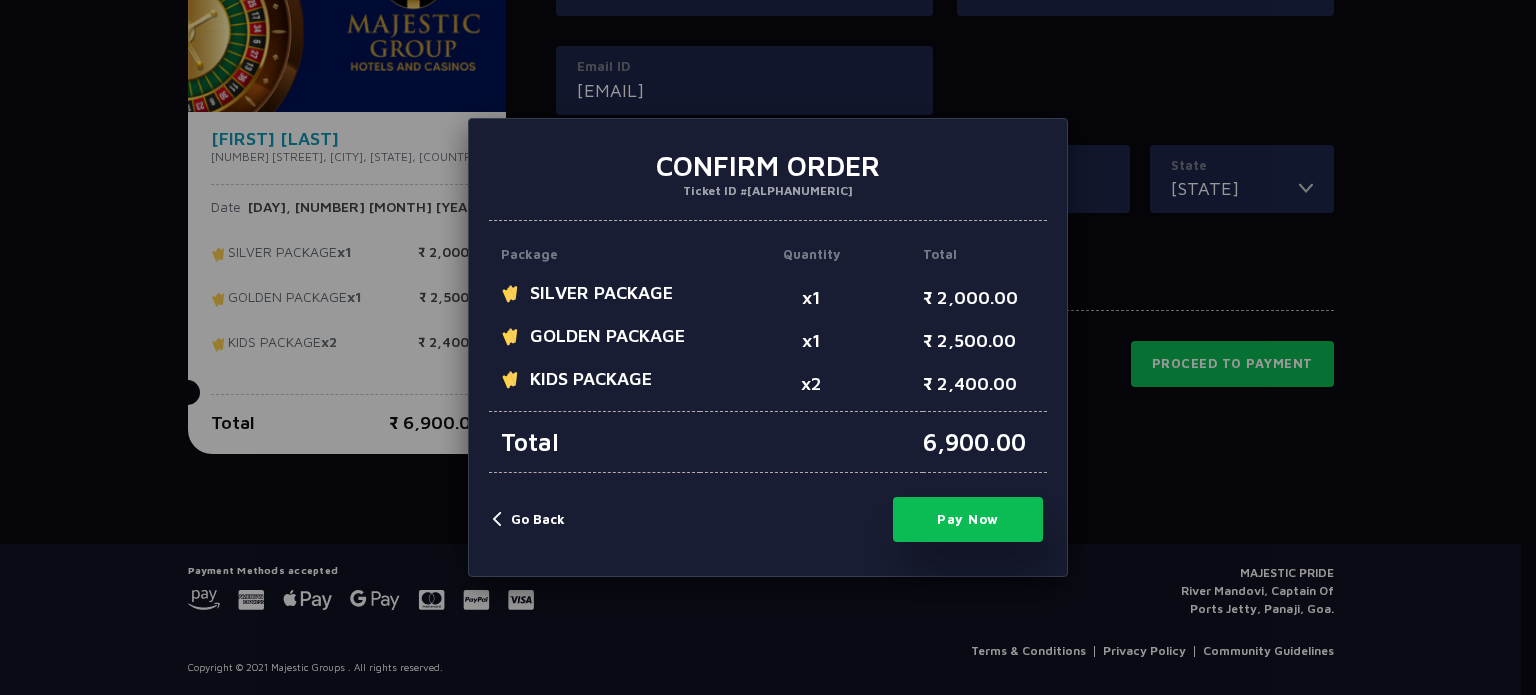 click on "Pay Now" at bounding box center (968, 519) 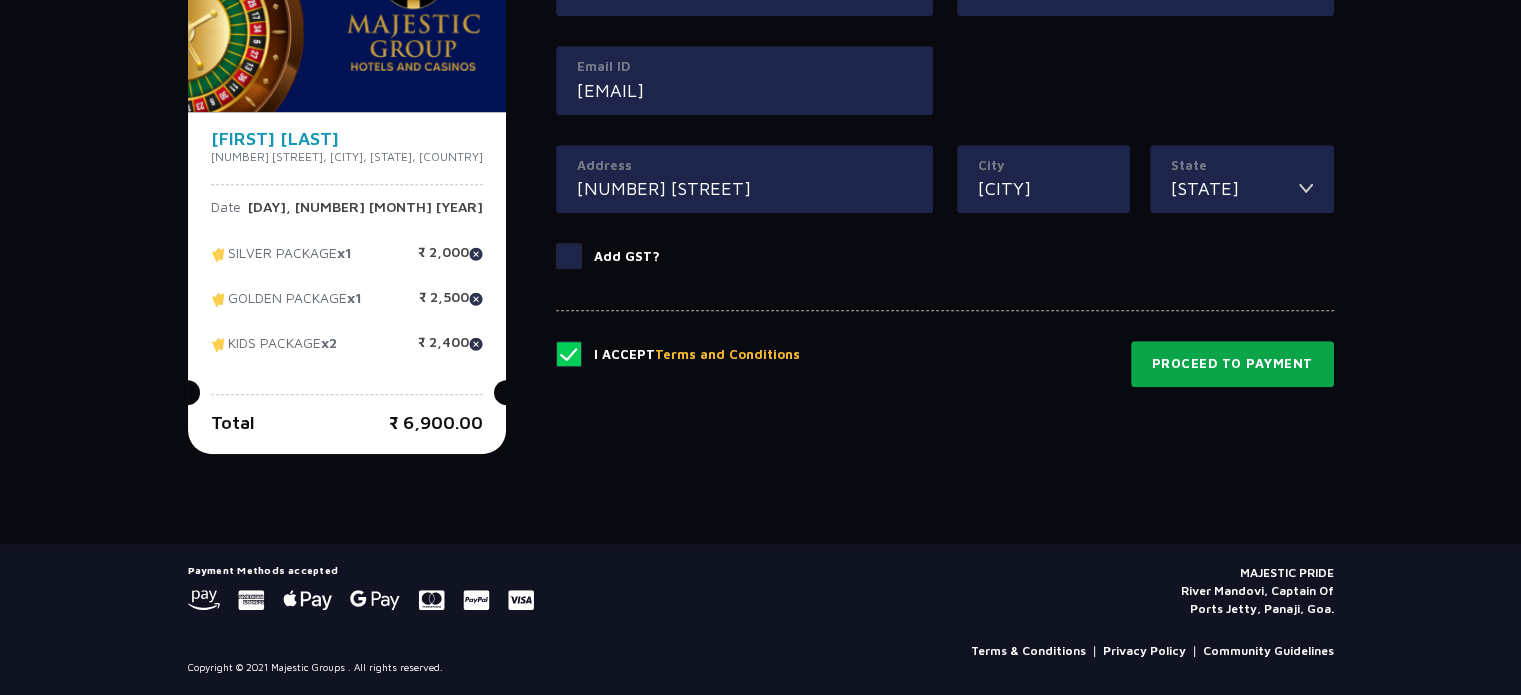 click on "Proceed to Payment" 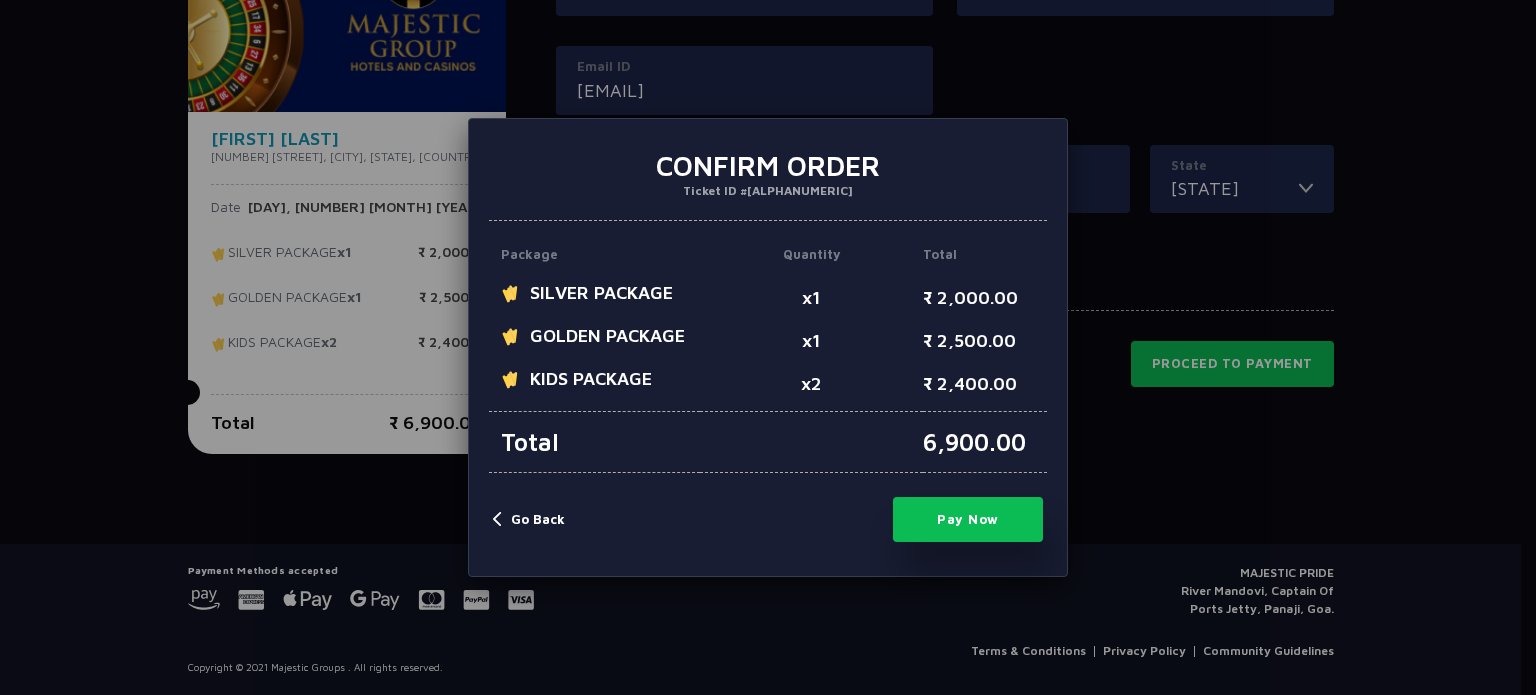 click on "Pay Now" at bounding box center (968, 519) 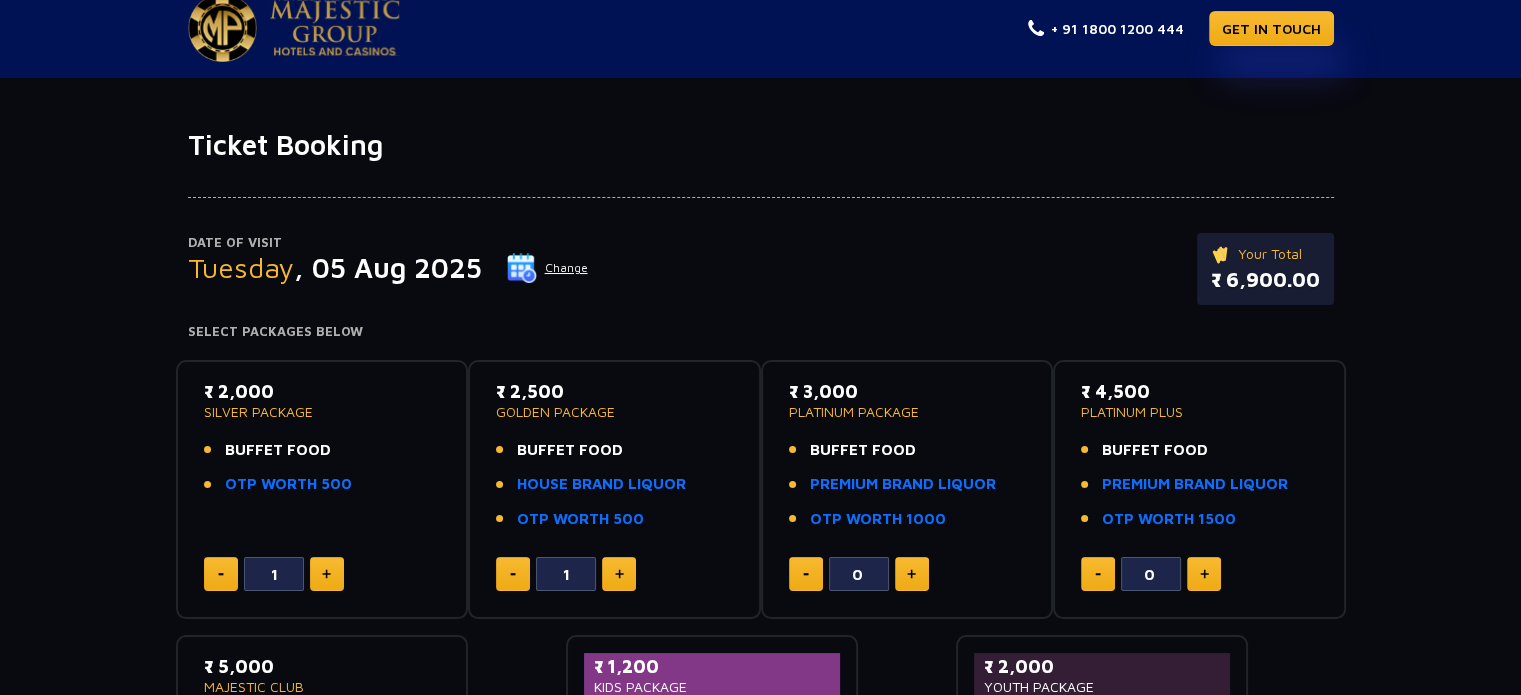 scroll, scrollTop: 0, scrollLeft: 0, axis: both 